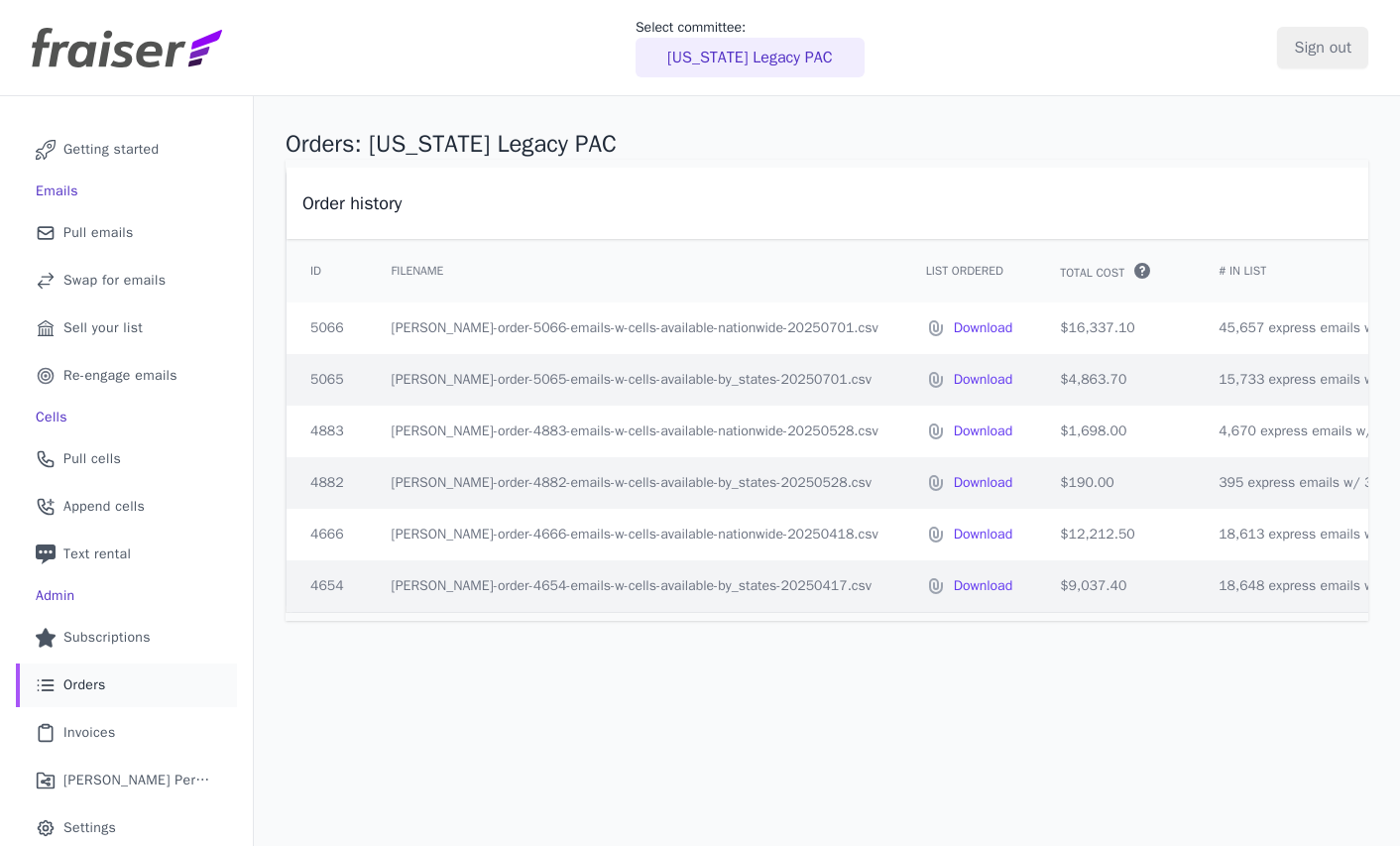 scroll, scrollTop: 0, scrollLeft: 0, axis: both 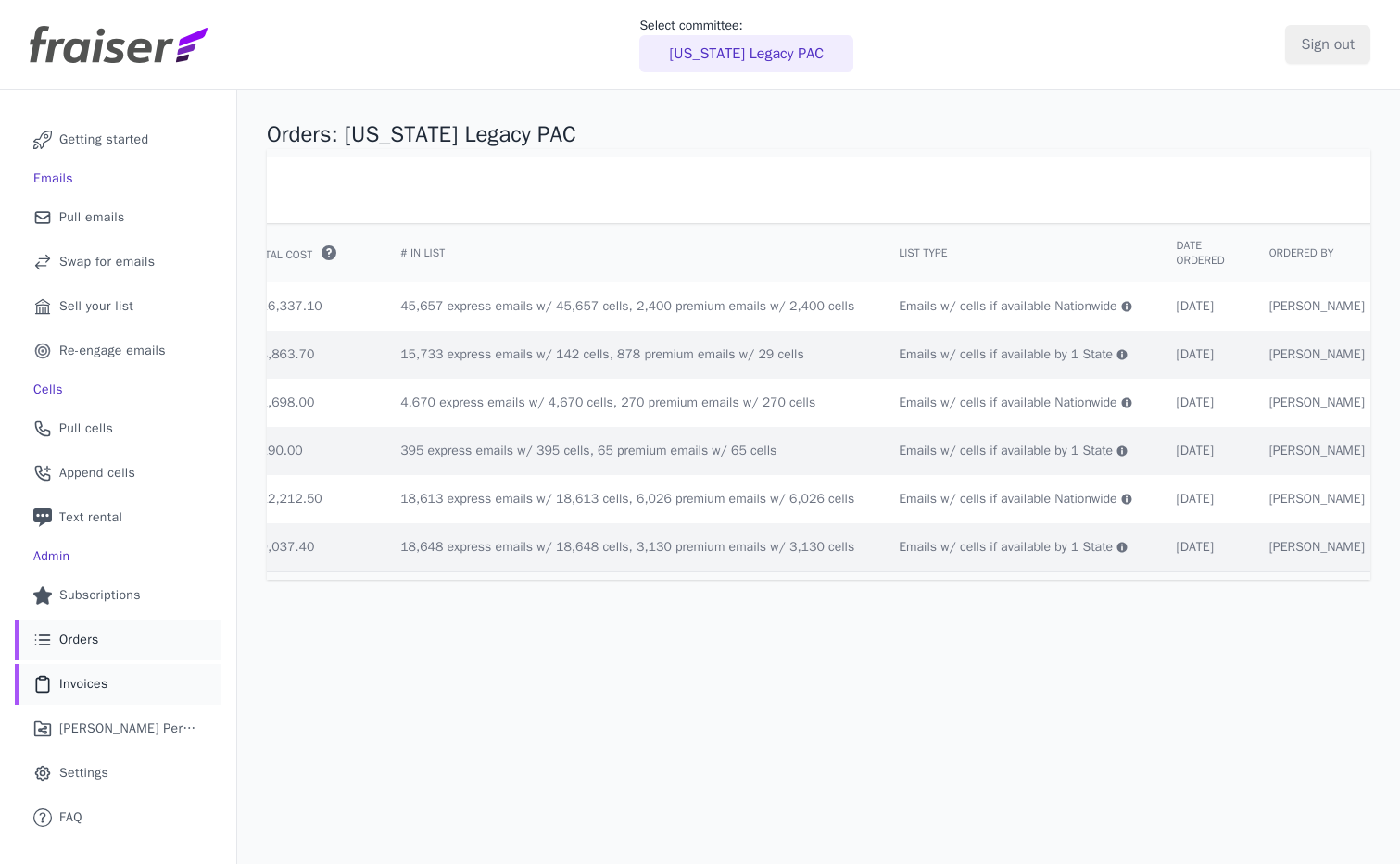 click on "Clipboard Icon Outline of a clipboard
Invoices" at bounding box center [118, 684] 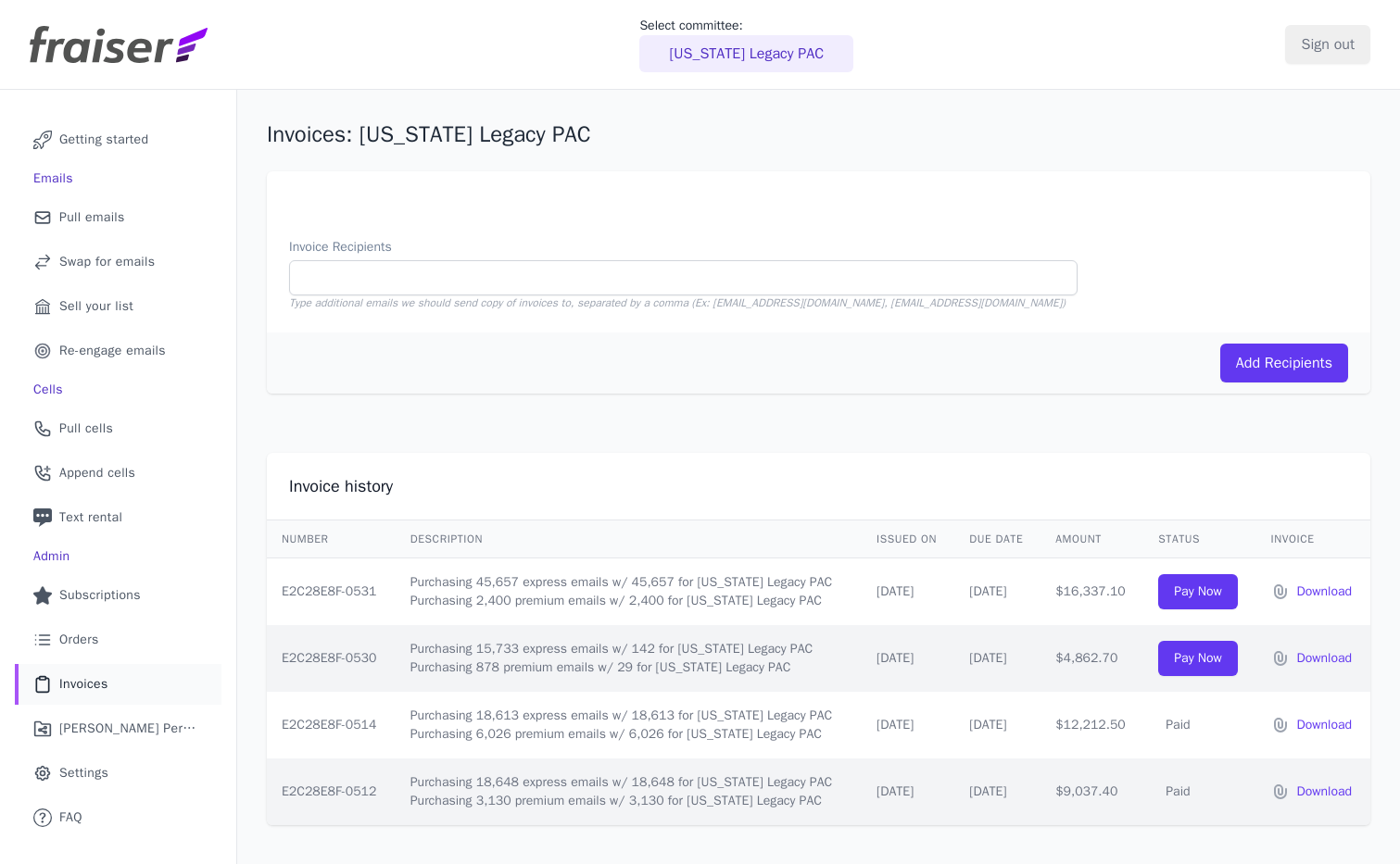 scroll, scrollTop: 0, scrollLeft: 0, axis: both 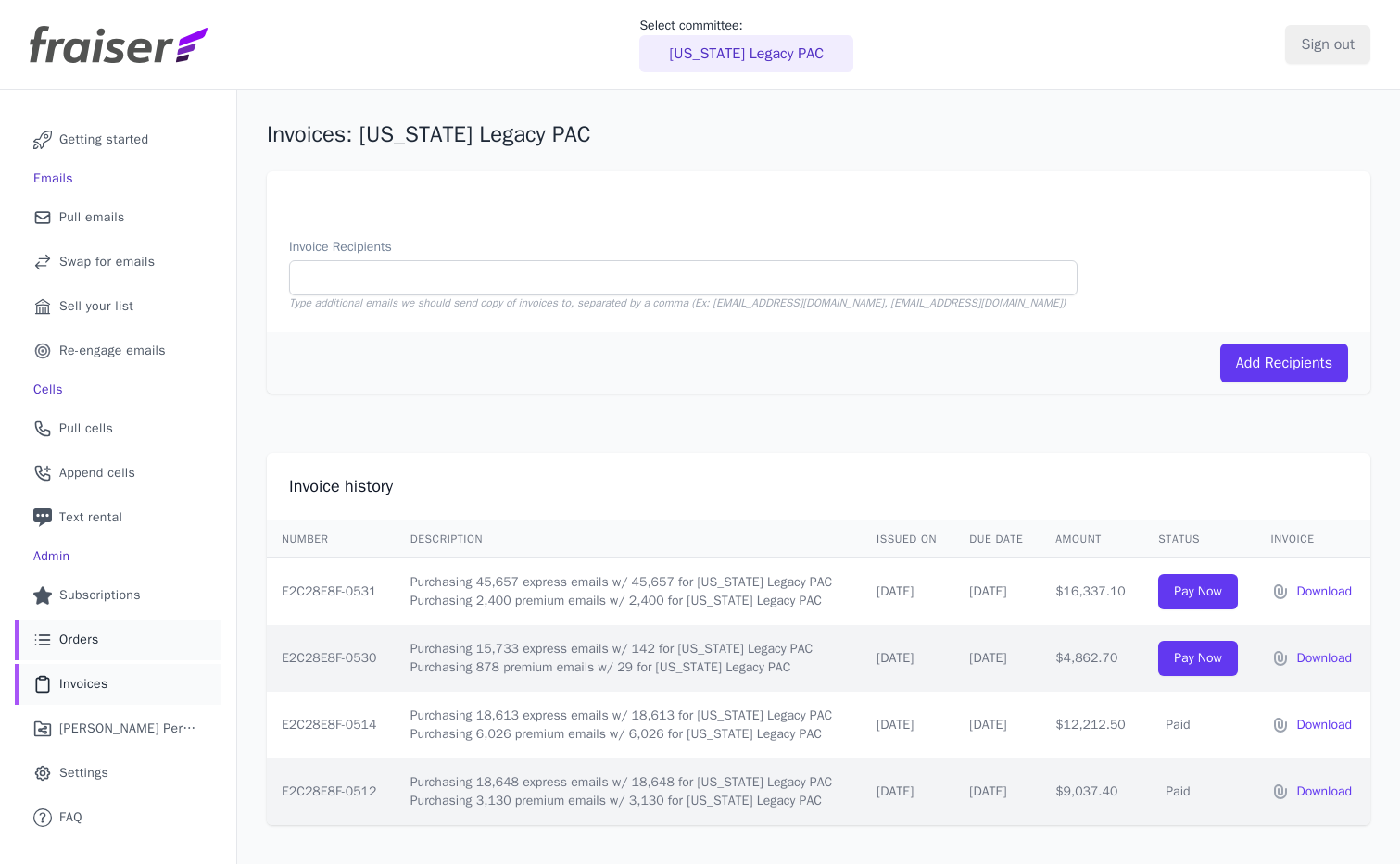 click on "List Icon Outline of bulleted list
Orders" at bounding box center [118, 640] 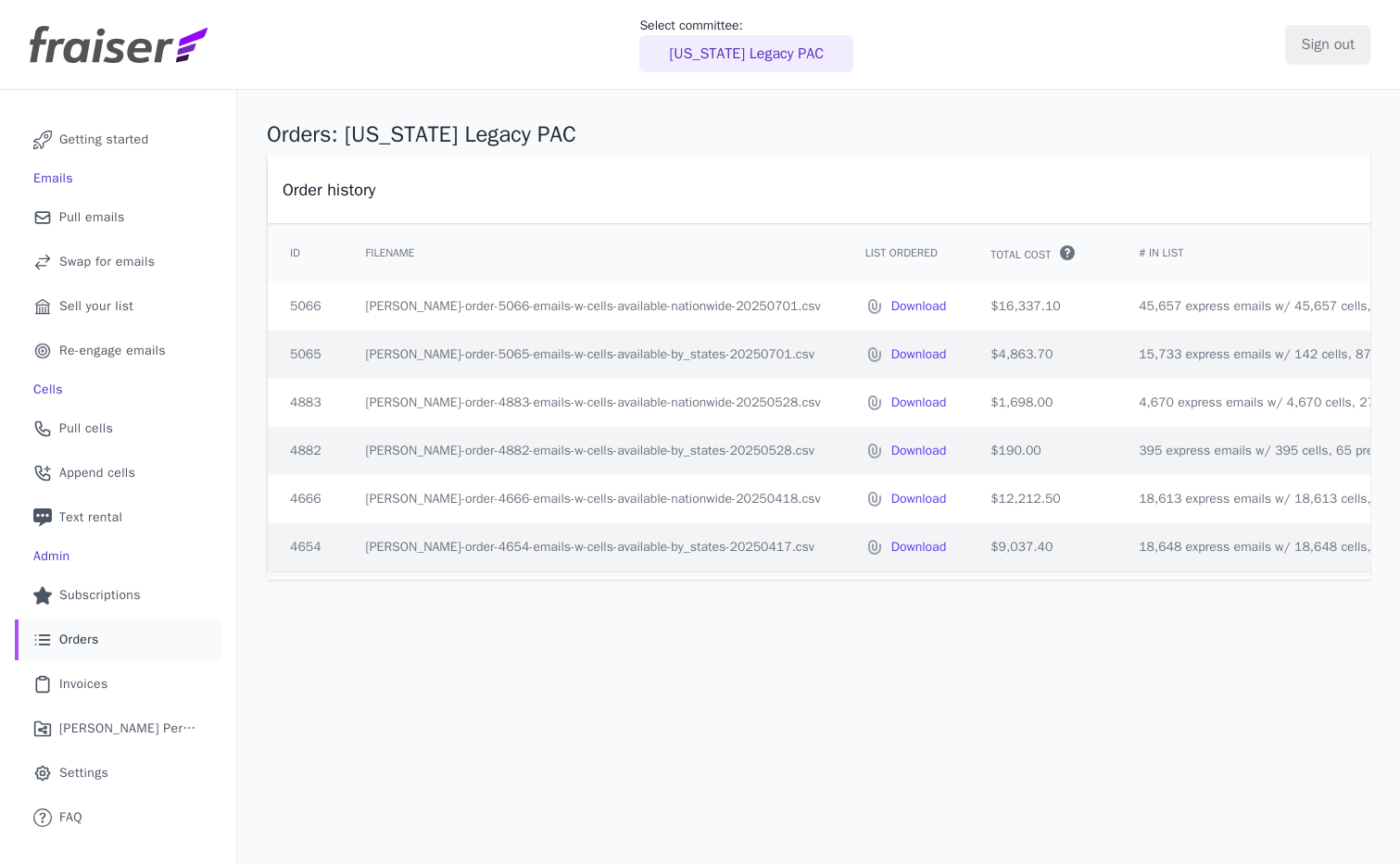 scroll, scrollTop: 0, scrollLeft: 0, axis: both 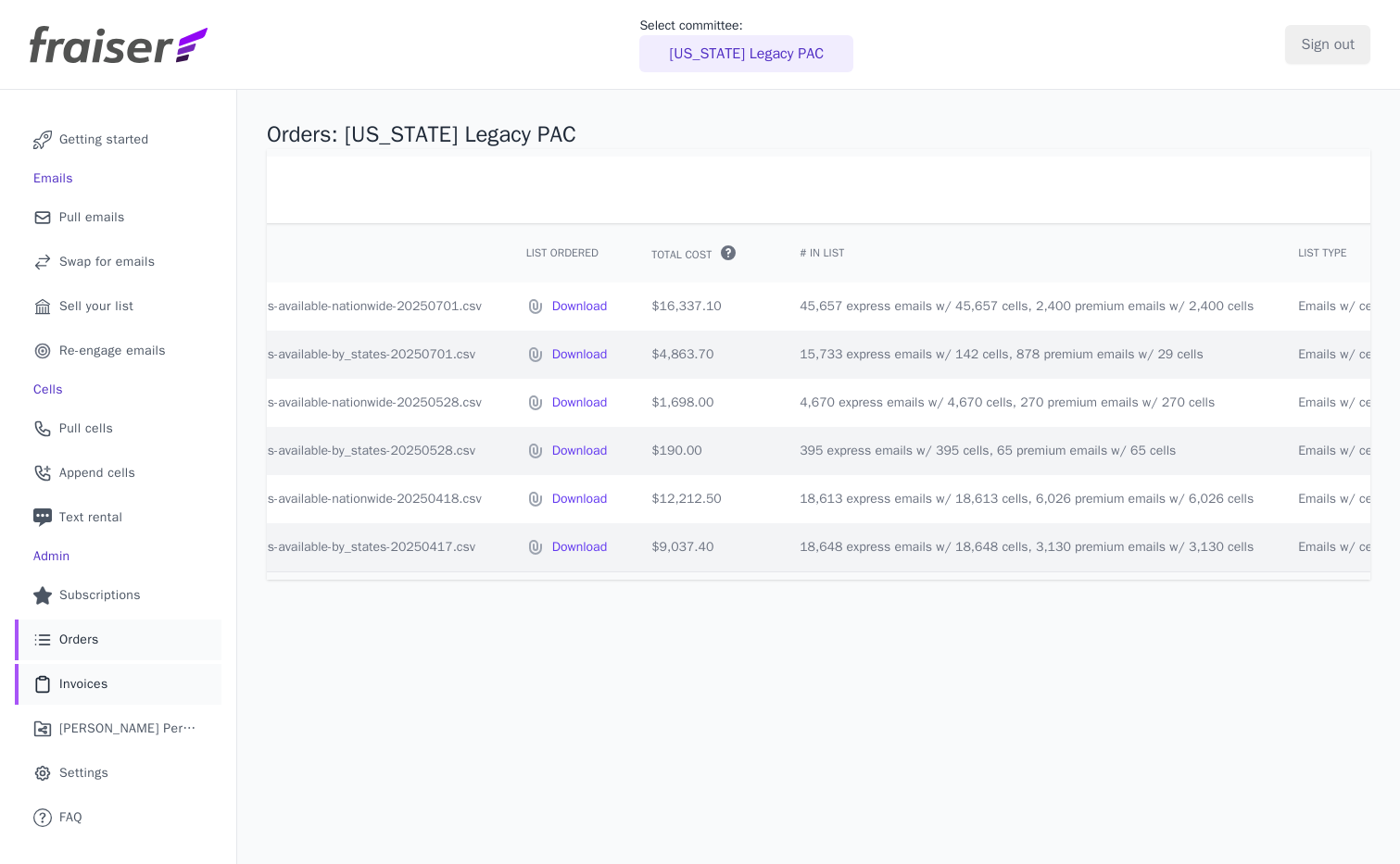 click on "Invoices" at bounding box center [83, 684] 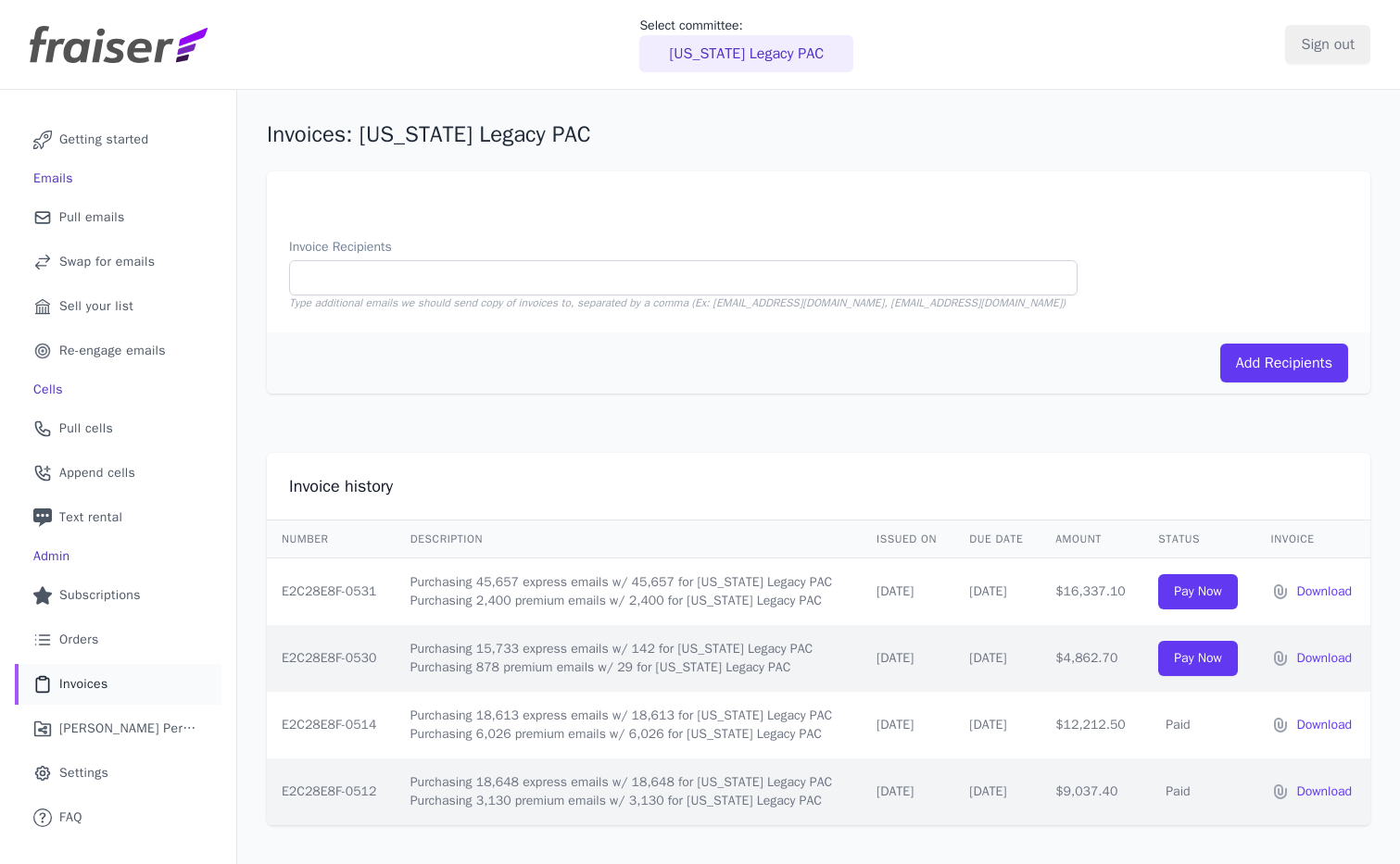 scroll, scrollTop: 0, scrollLeft: 0, axis: both 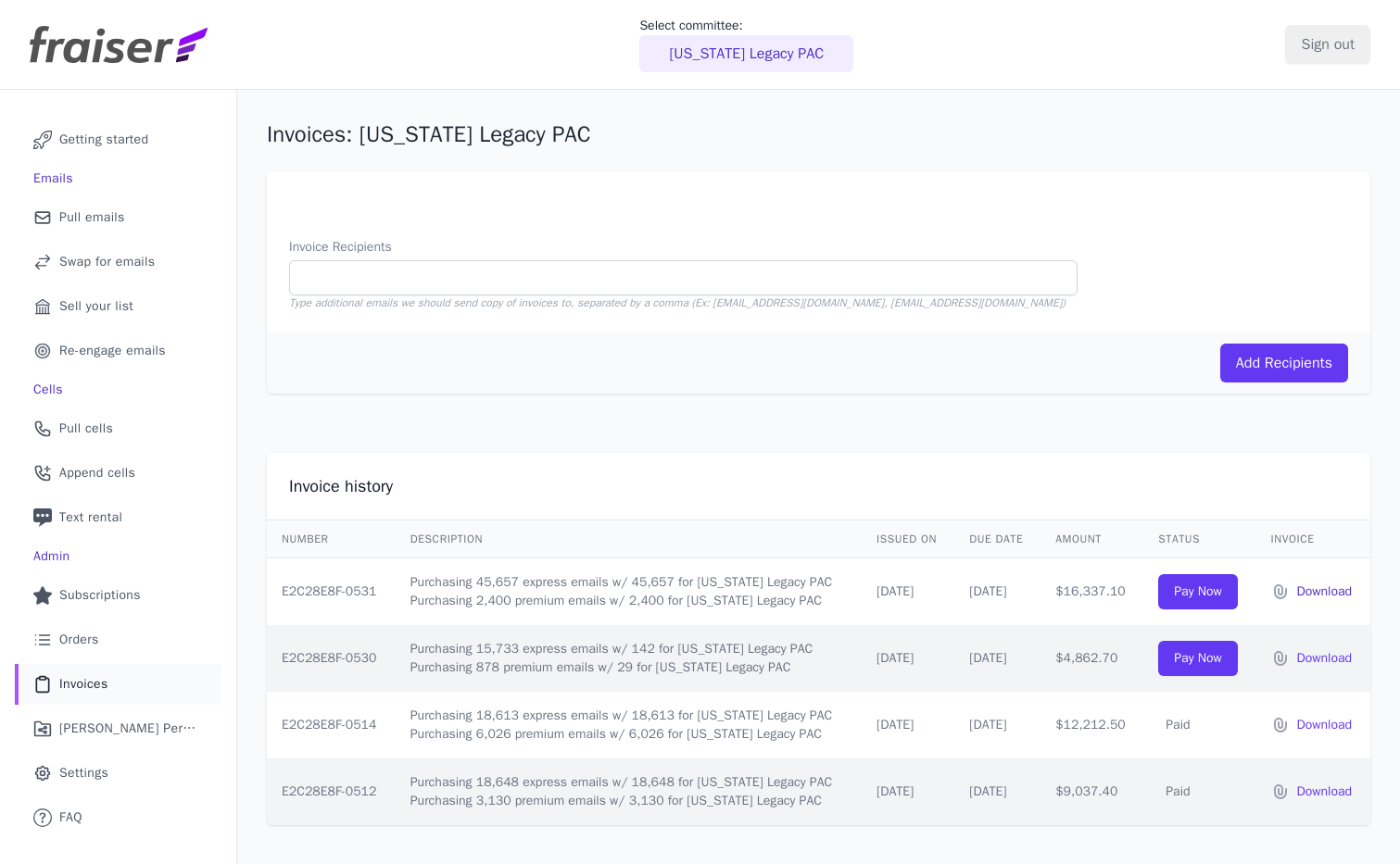click on "Download" at bounding box center [1326, 592] 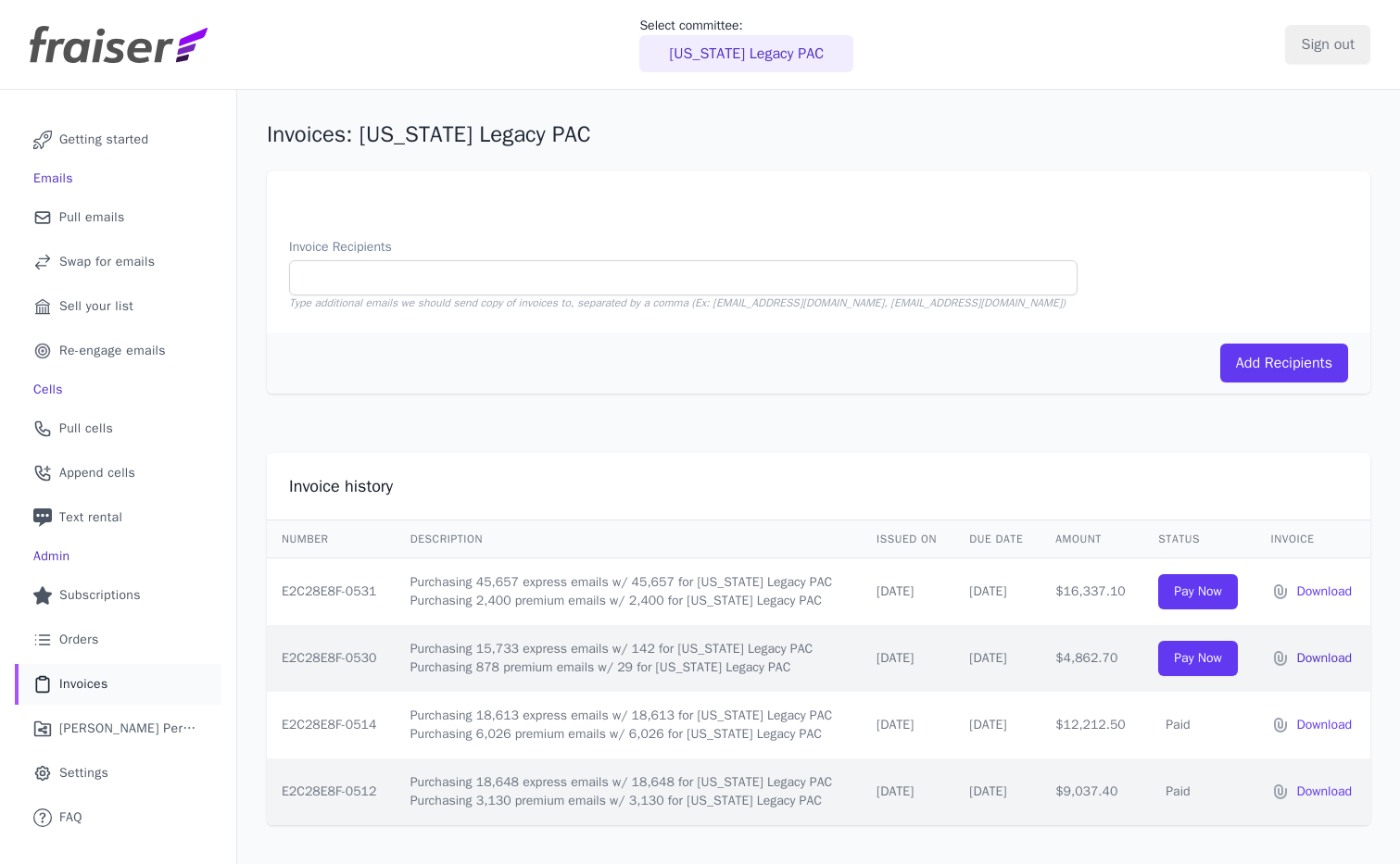 click on "Download" at bounding box center [1326, 658] 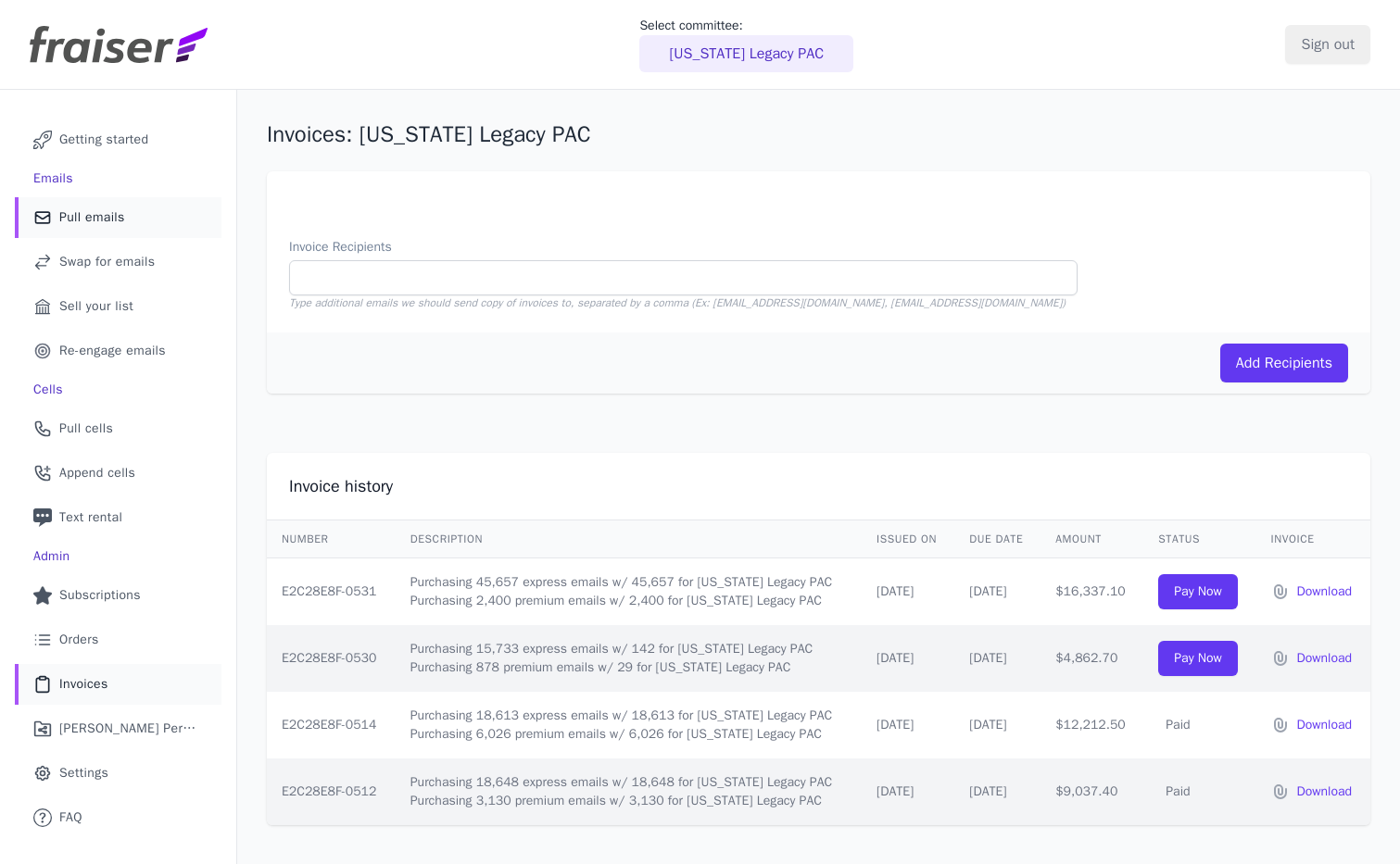 click on "Pull emails" at bounding box center (92, 218) 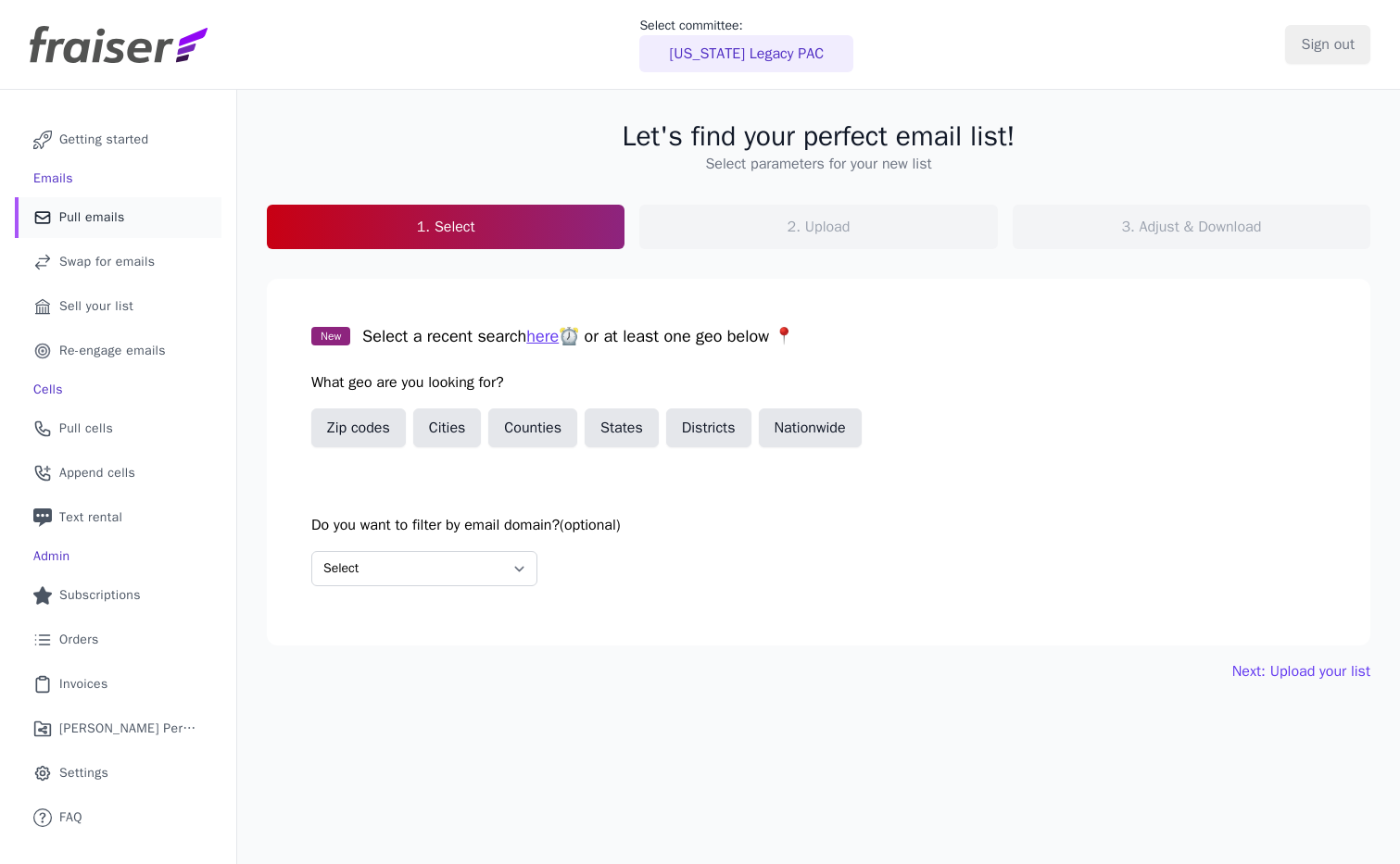 scroll, scrollTop: 0, scrollLeft: 0, axis: both 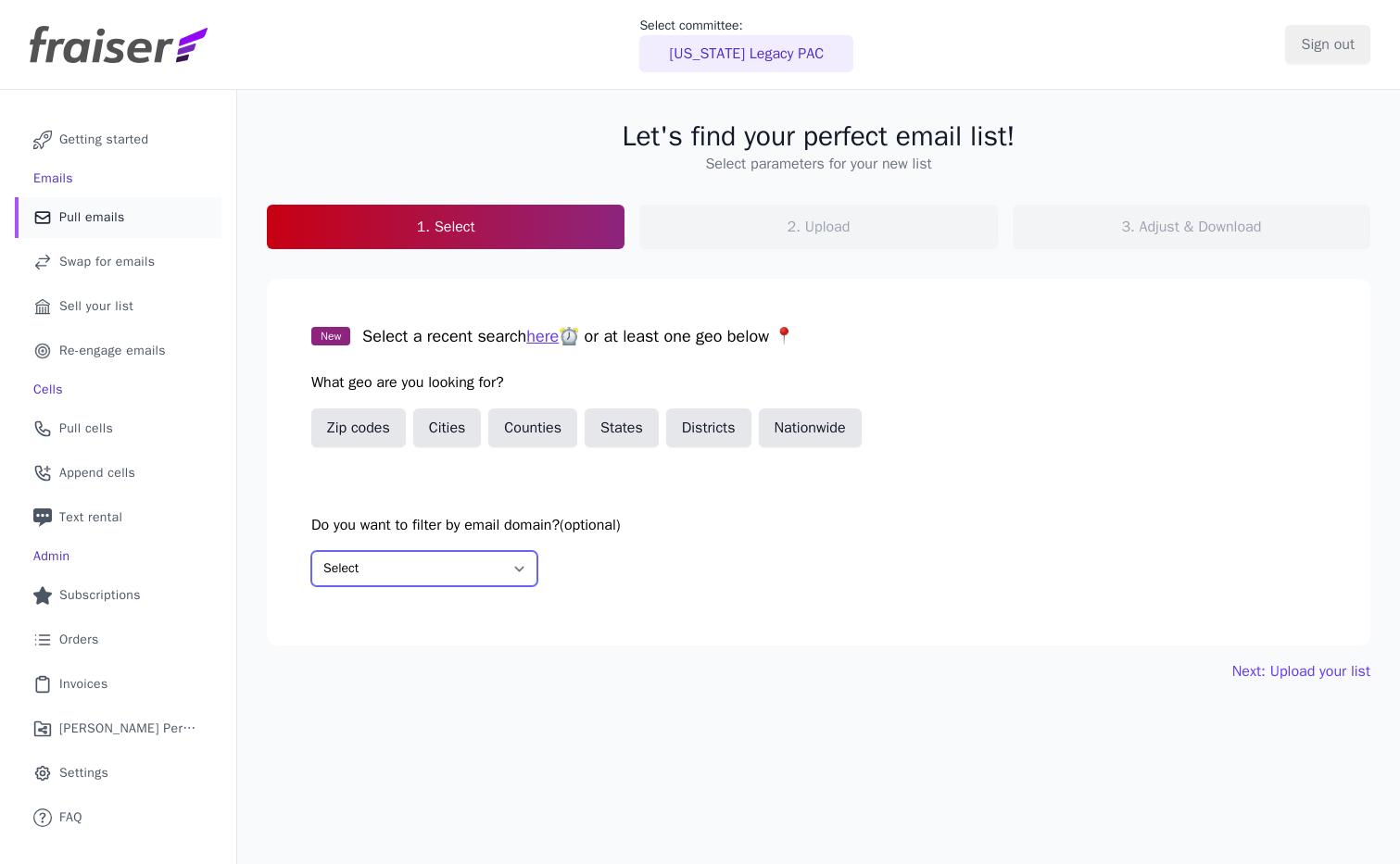 click on "Select Include only these domains Include none of these domains" at bounding box center (424, 569) 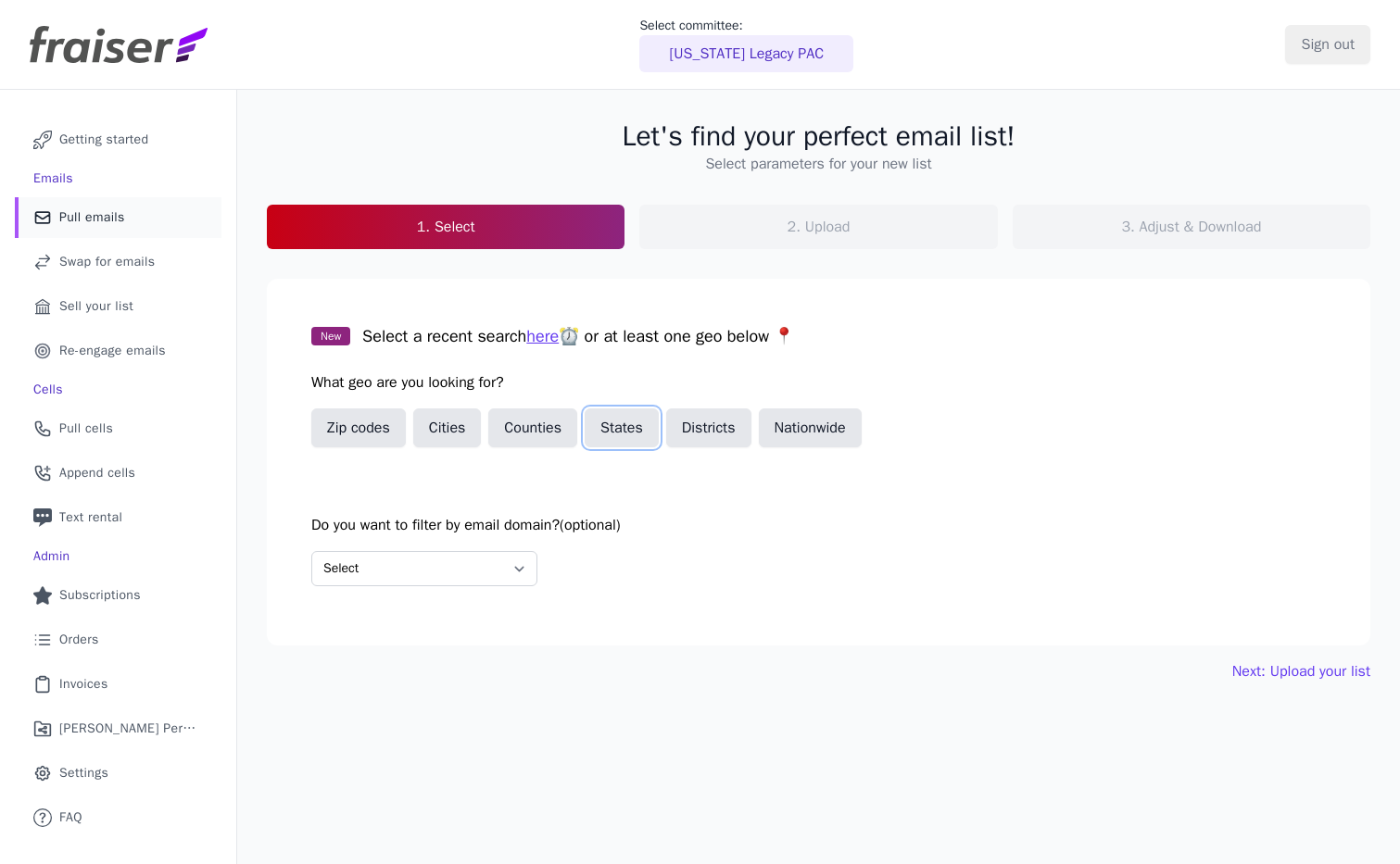 click on "States" at bounding box center (622, 428) 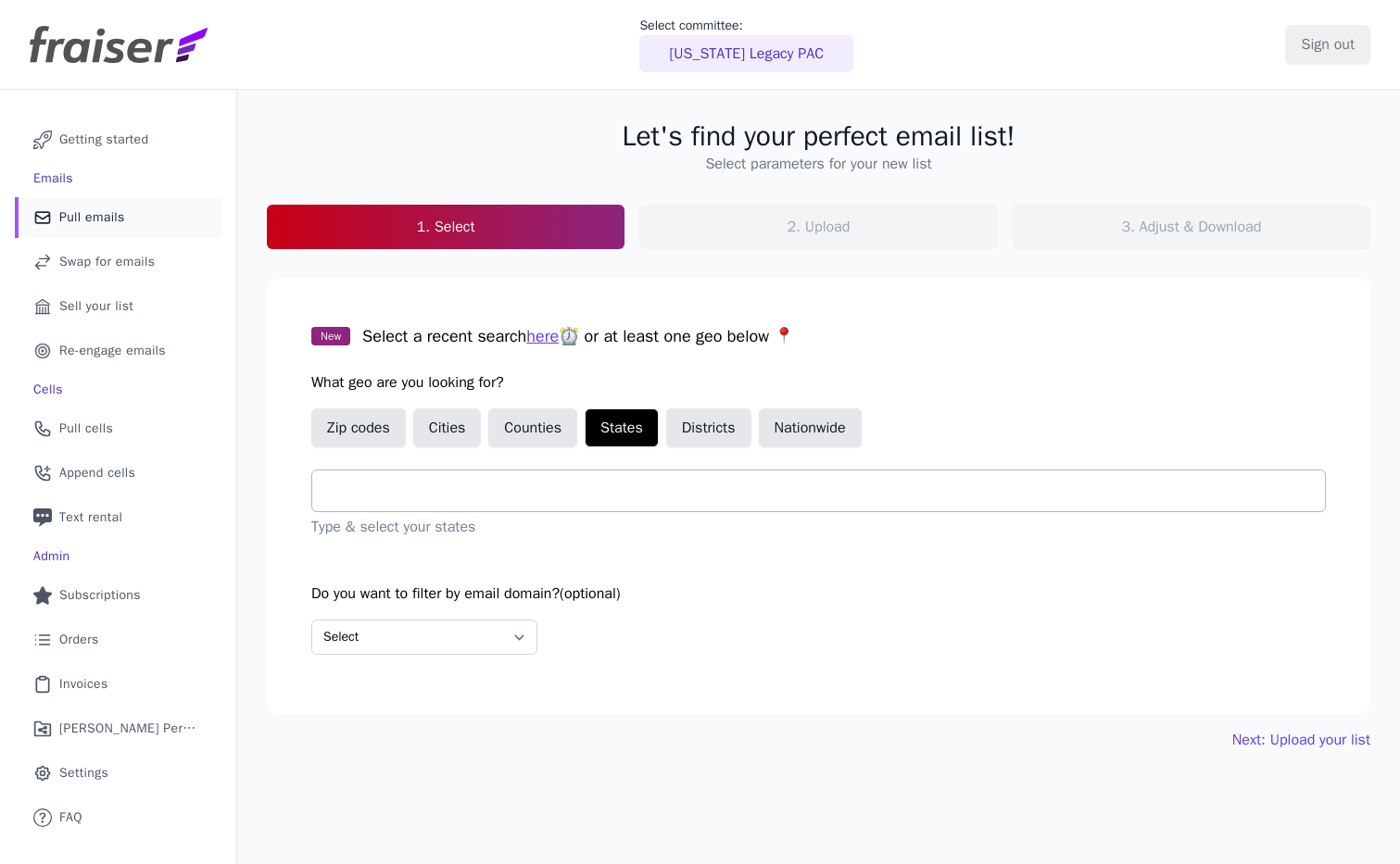 click at bounding box center [826, 491] 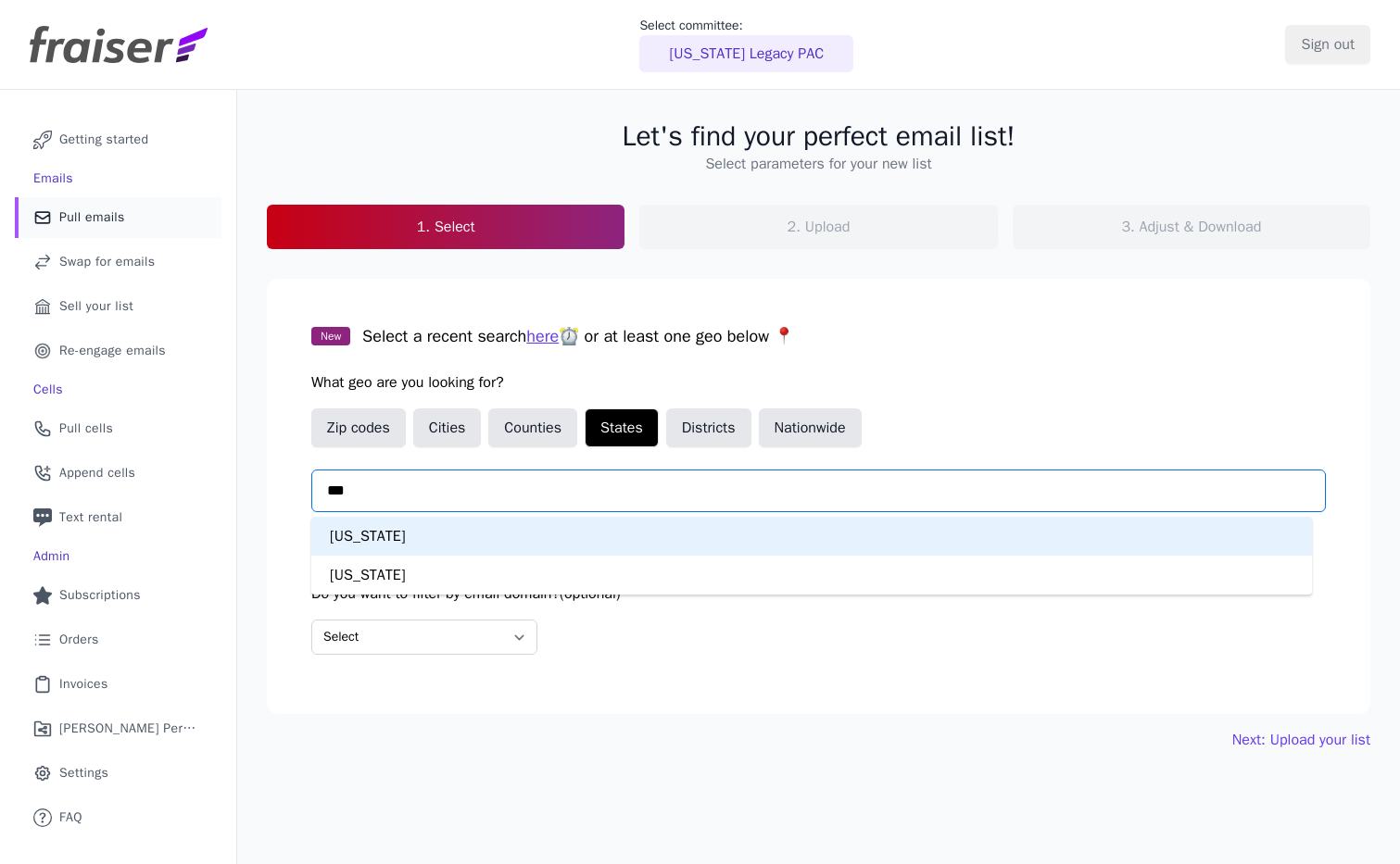 type on "****" 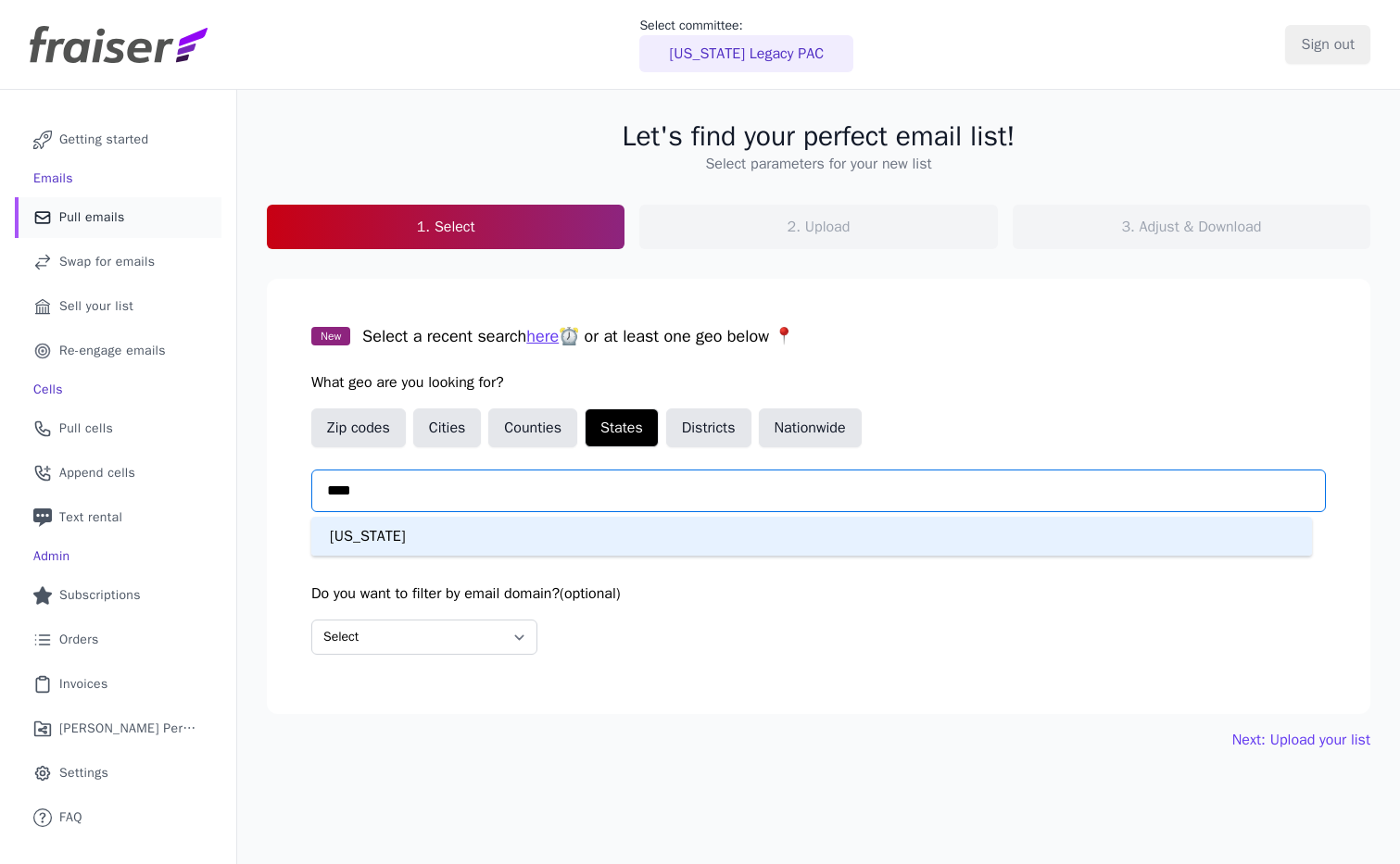 drag, startPoint x: 530, startPoint y: 527, endPoint x: 530, endPoint y: 548, distance: 21 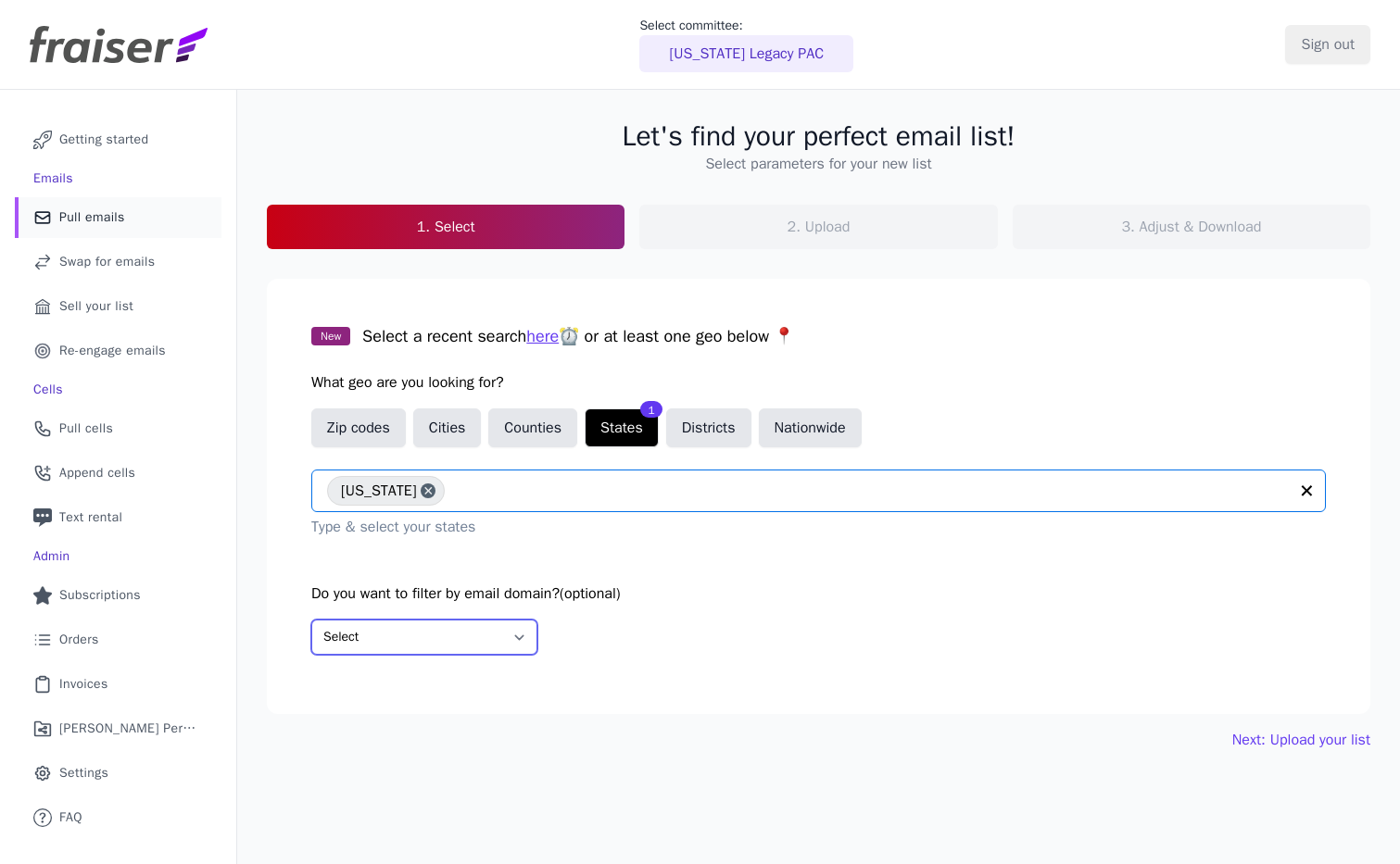 click on "Select Include only these domains Include none of these domains" at bounding box center [424, 637] 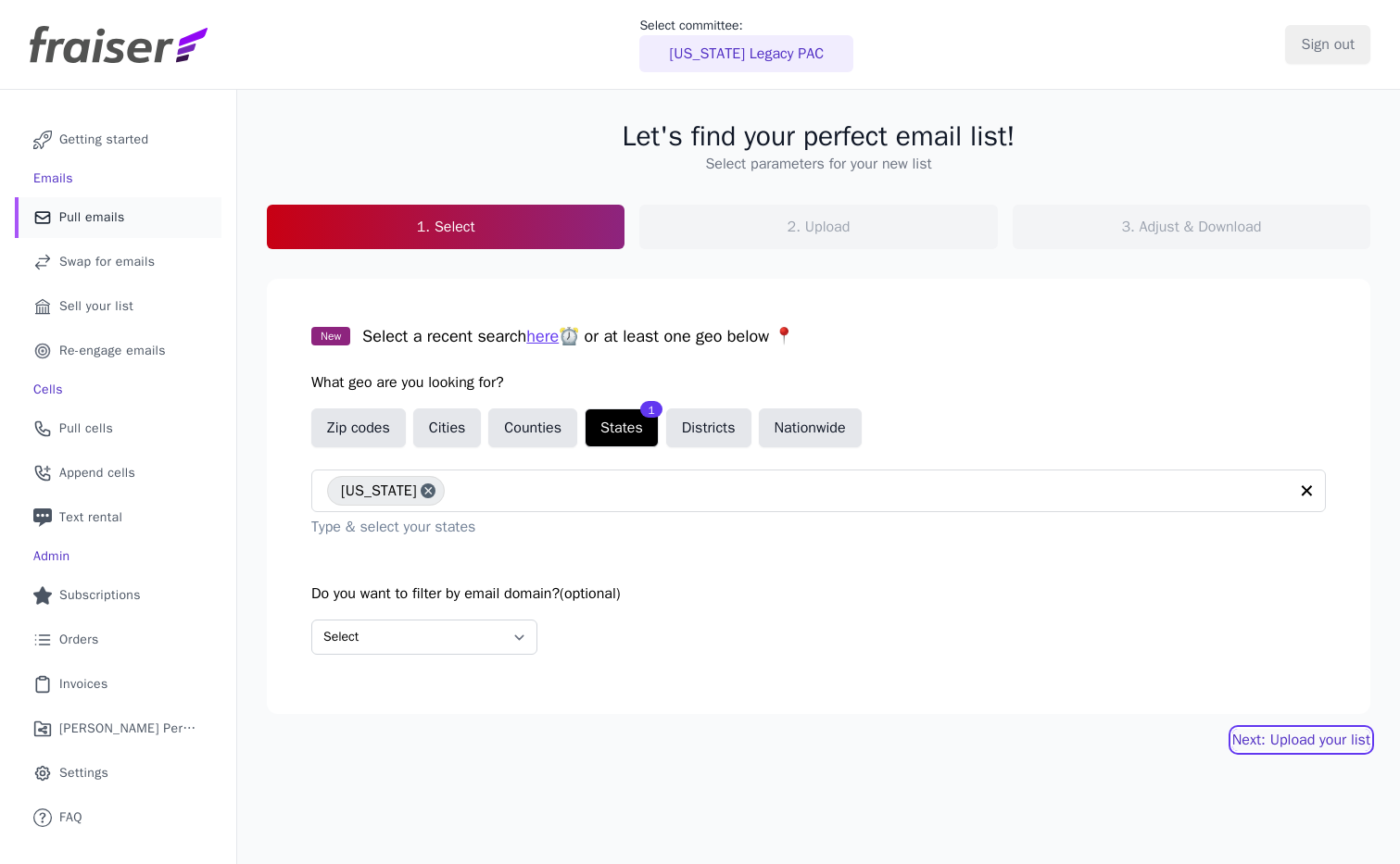 click on "Next: Upload your list" at bounding box center (1301, 740) 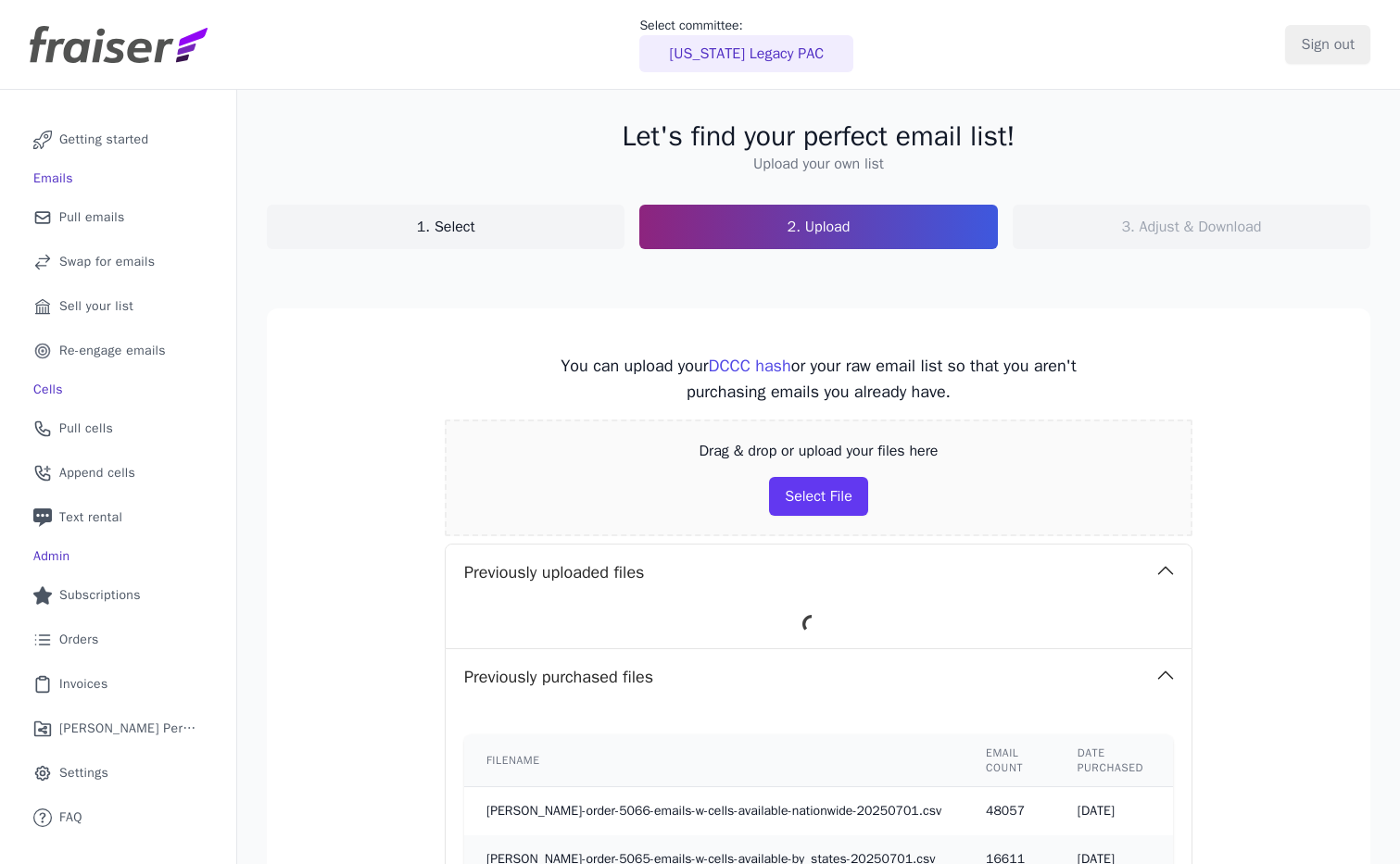 scroll, scrollTop: 0, scrollLeft: 0, axis: both 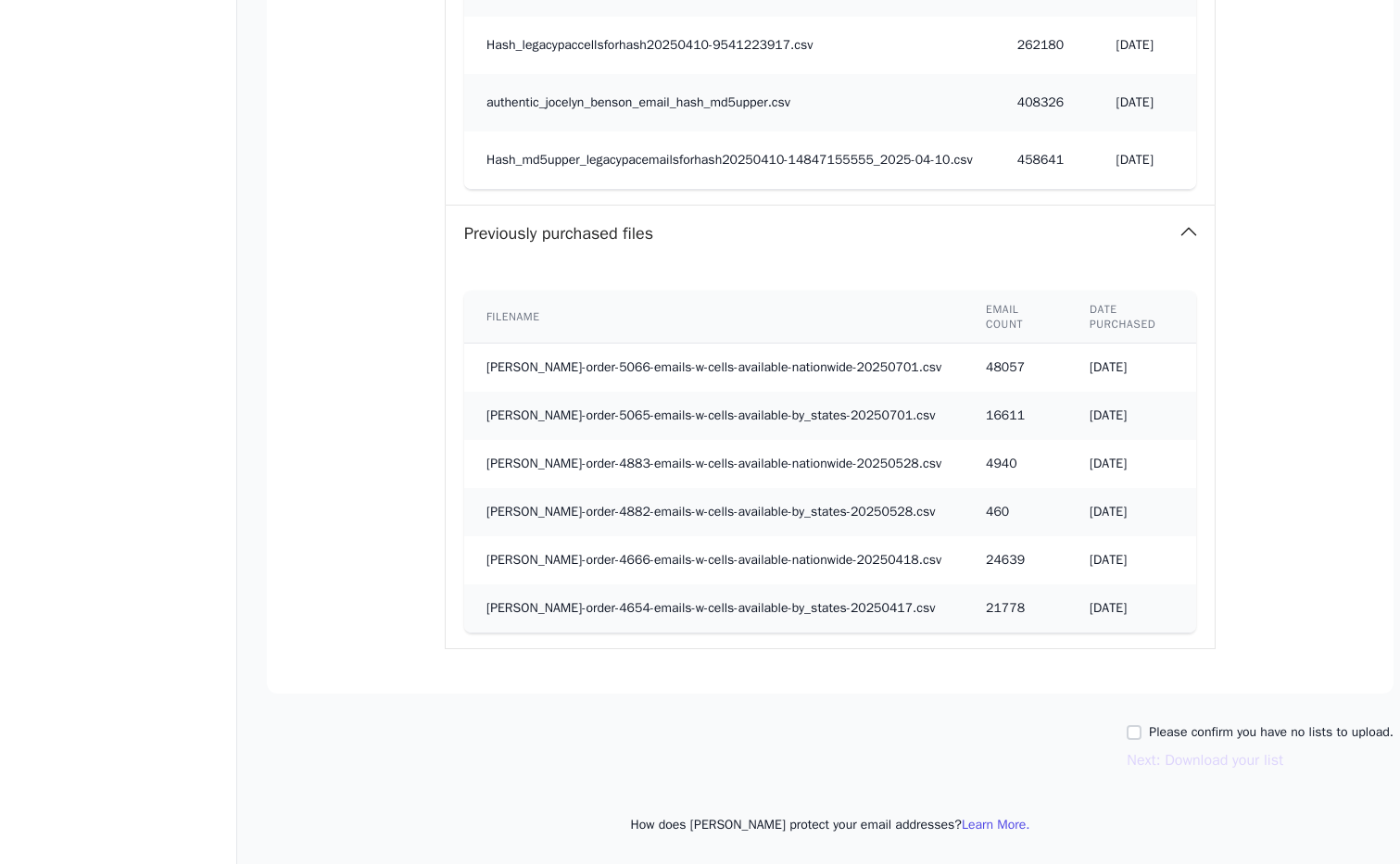 click on "Please confirm you have no lists to upload.   Next: Download your list" at bounding box center [1260, 747] 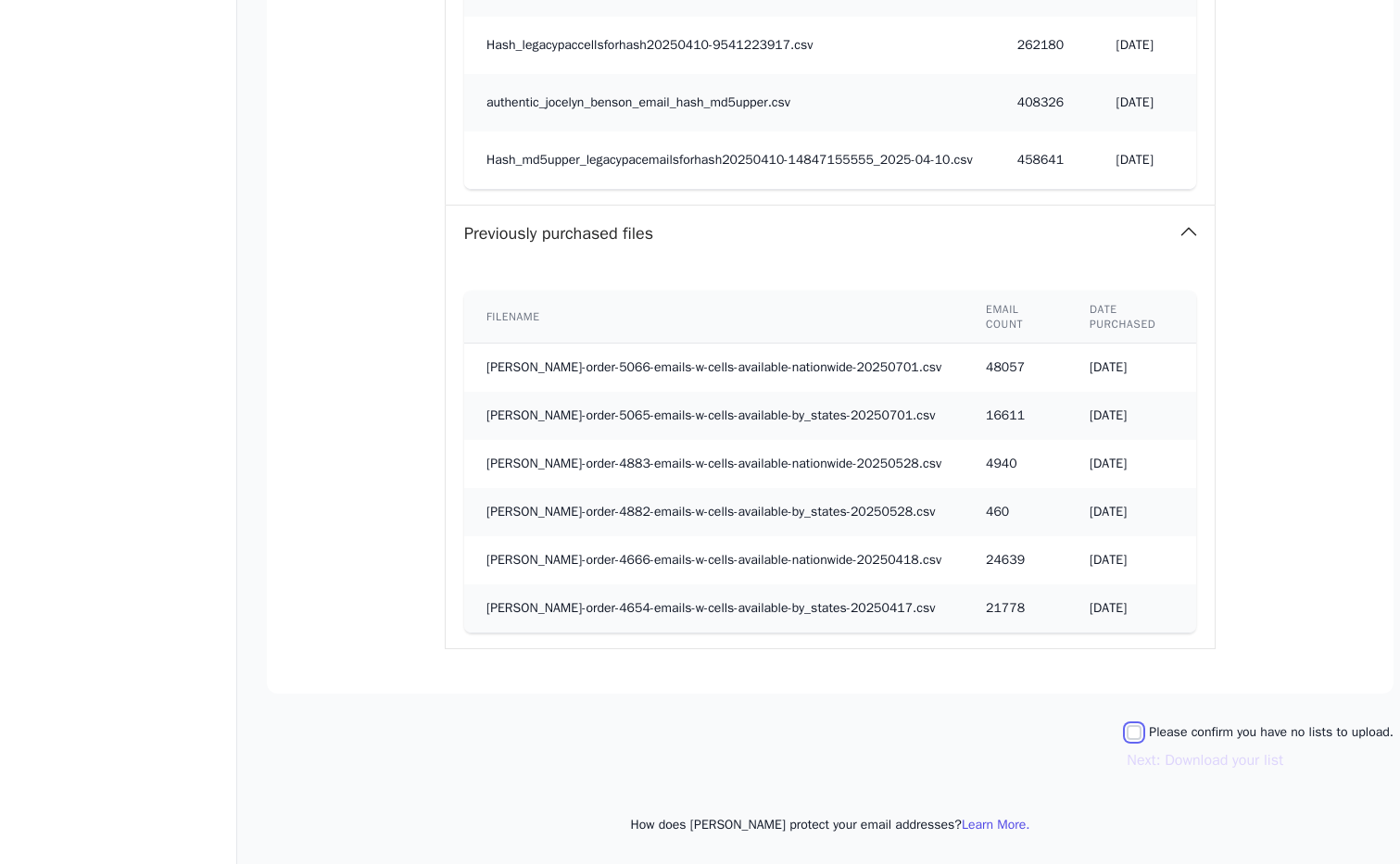 click on "Please confirm you have no lists to upload." at bounding box center [1134, 733] 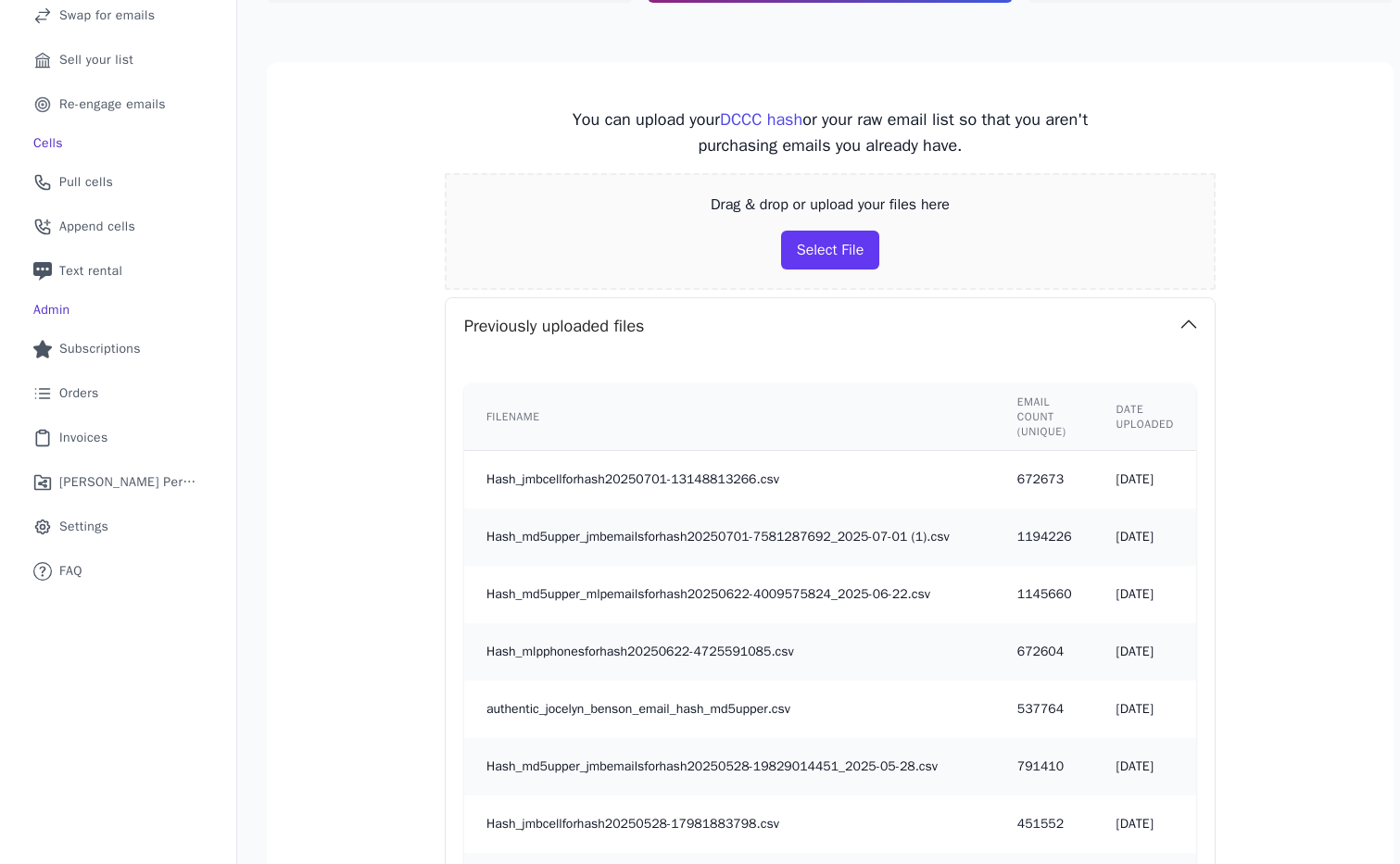 scroll, scrollTop: 0, scrollLeft: 0, axis: both 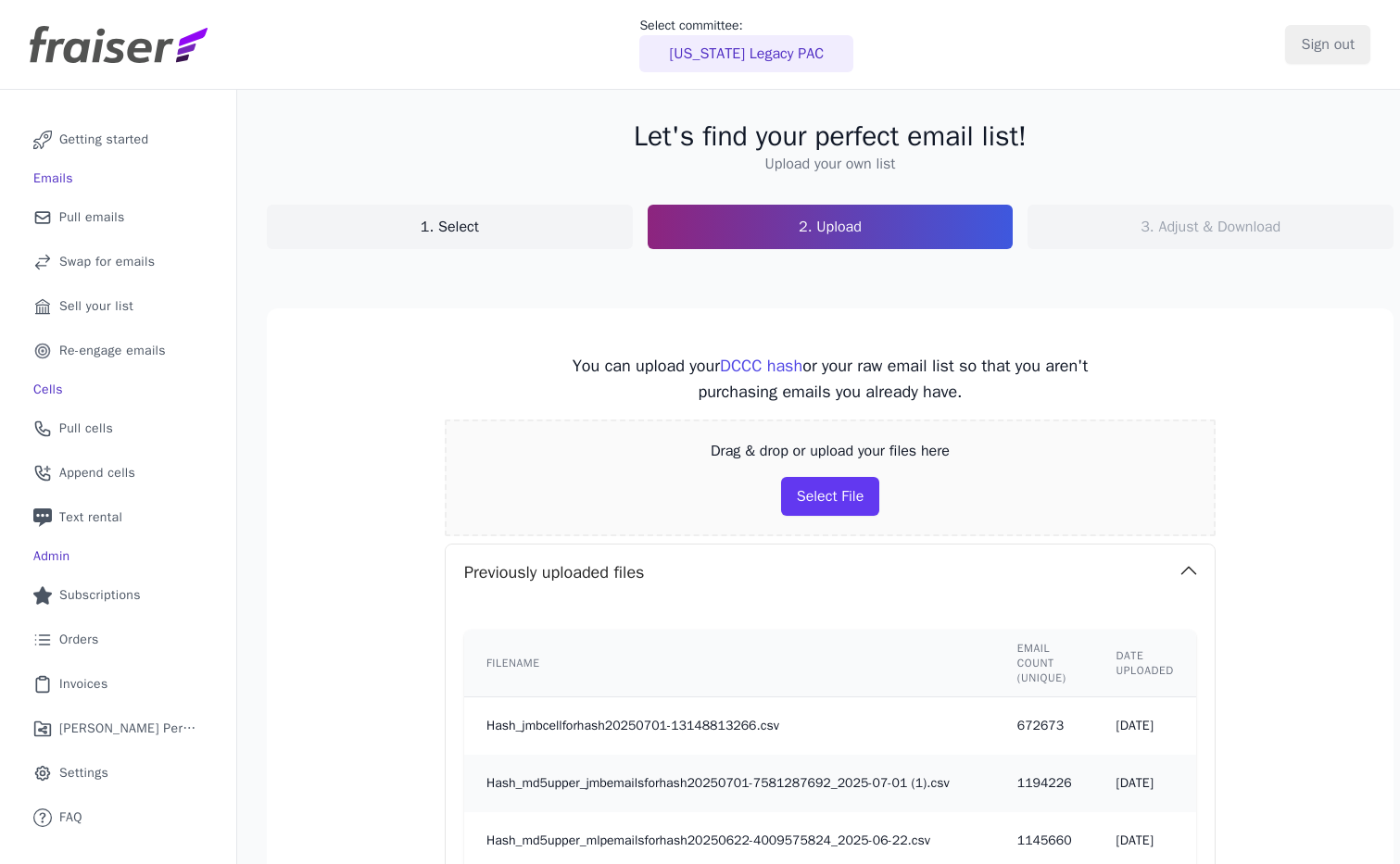 click on "3. Adjust & Download" 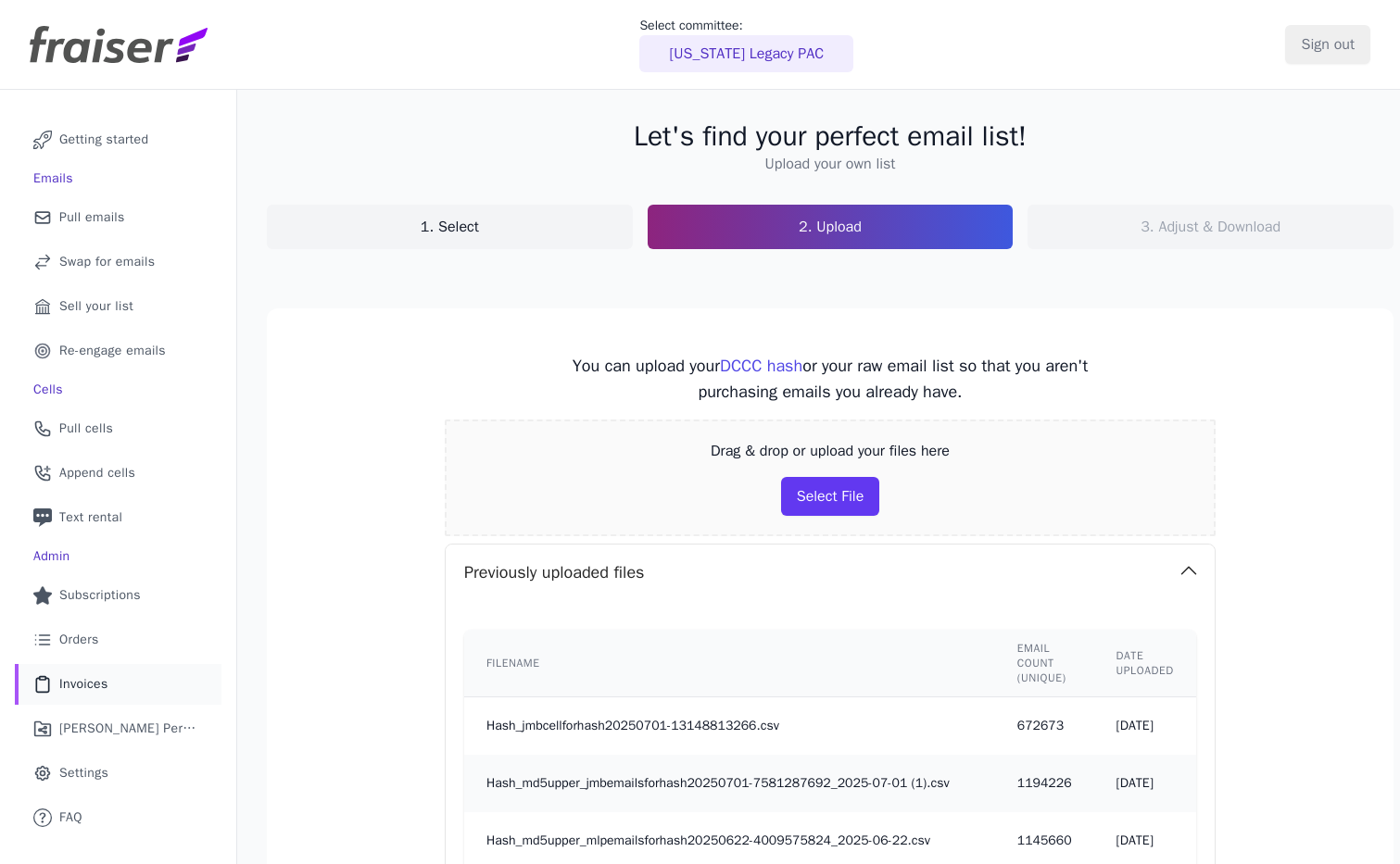 click on "Invoices" at bounding box center [83, 684] 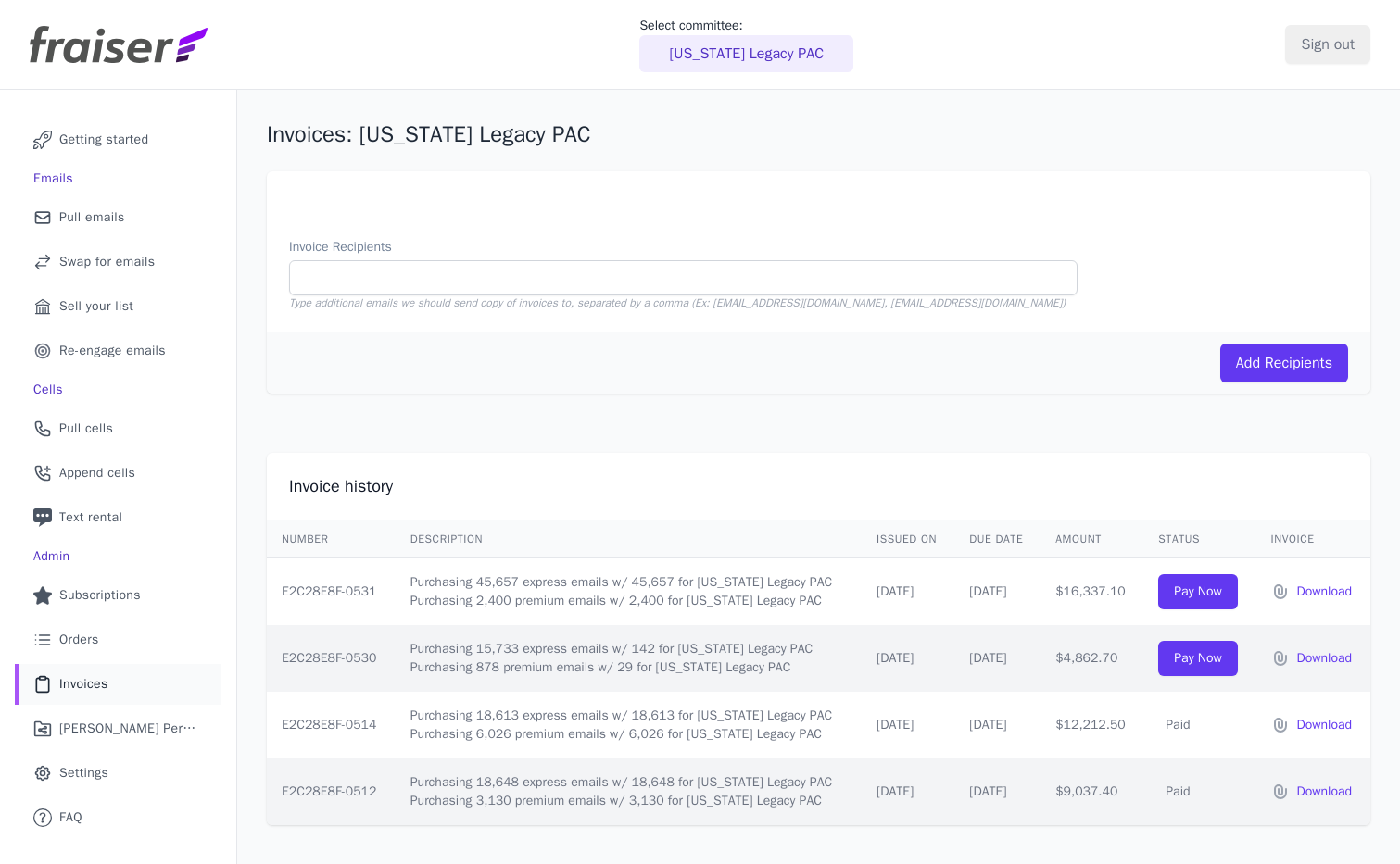 scroll, scrollTop: 0, scrollLeft: 0, axis: both 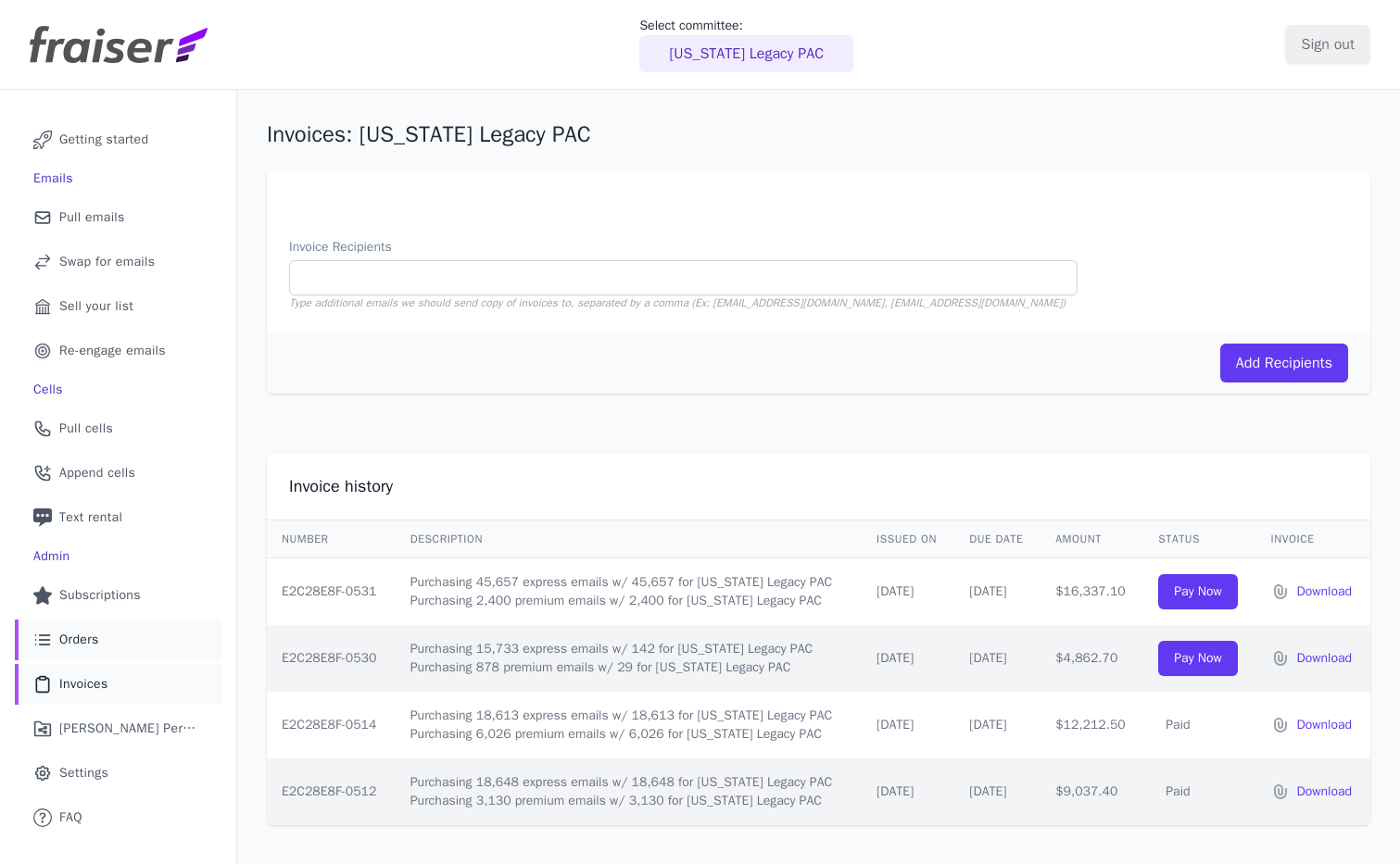 click on "List Icon Outline of bulleted list
Orders" at bounding box center [118, 640] 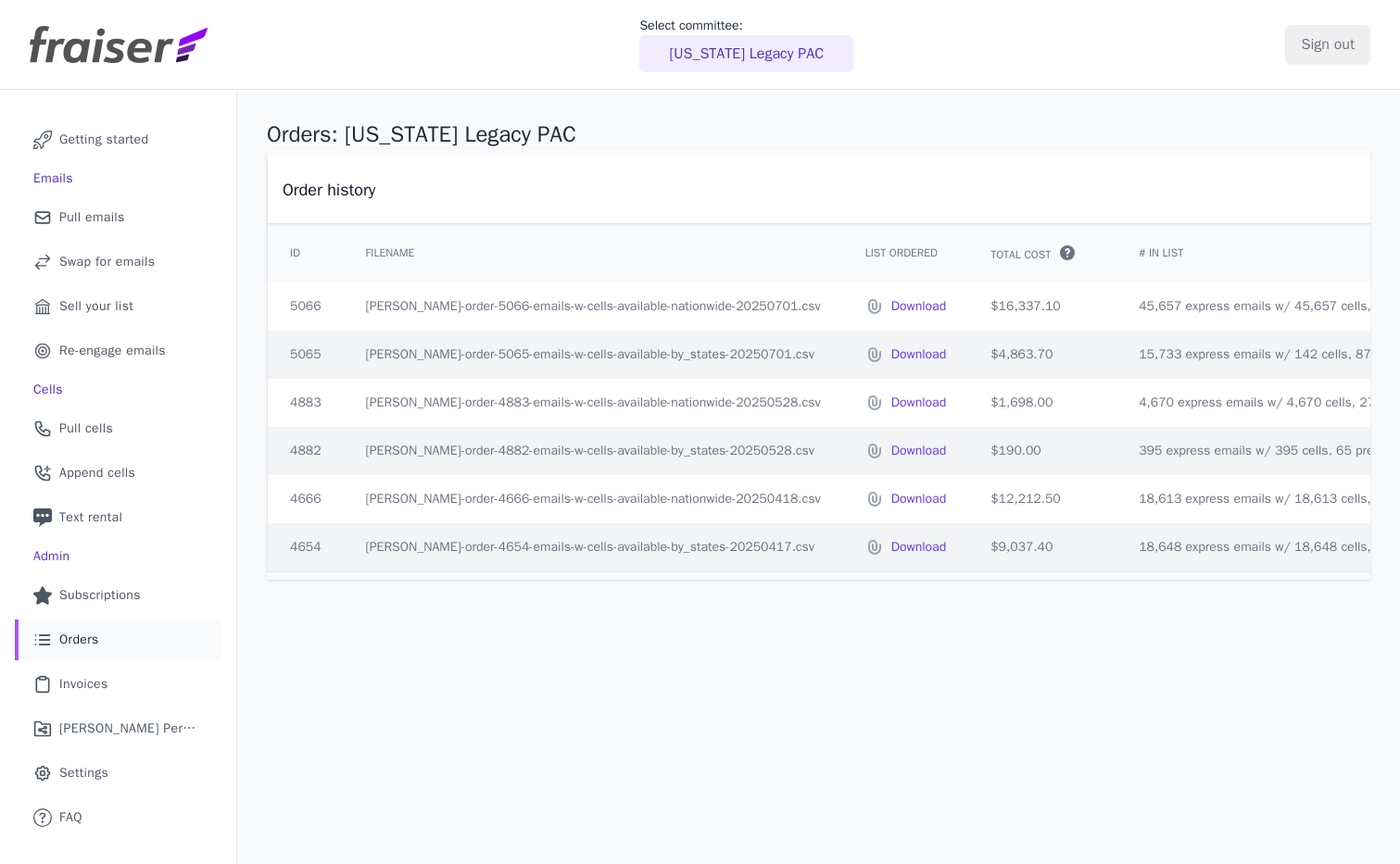 scroll, scrollTop: 0, scrollLeft: 0, axis: both 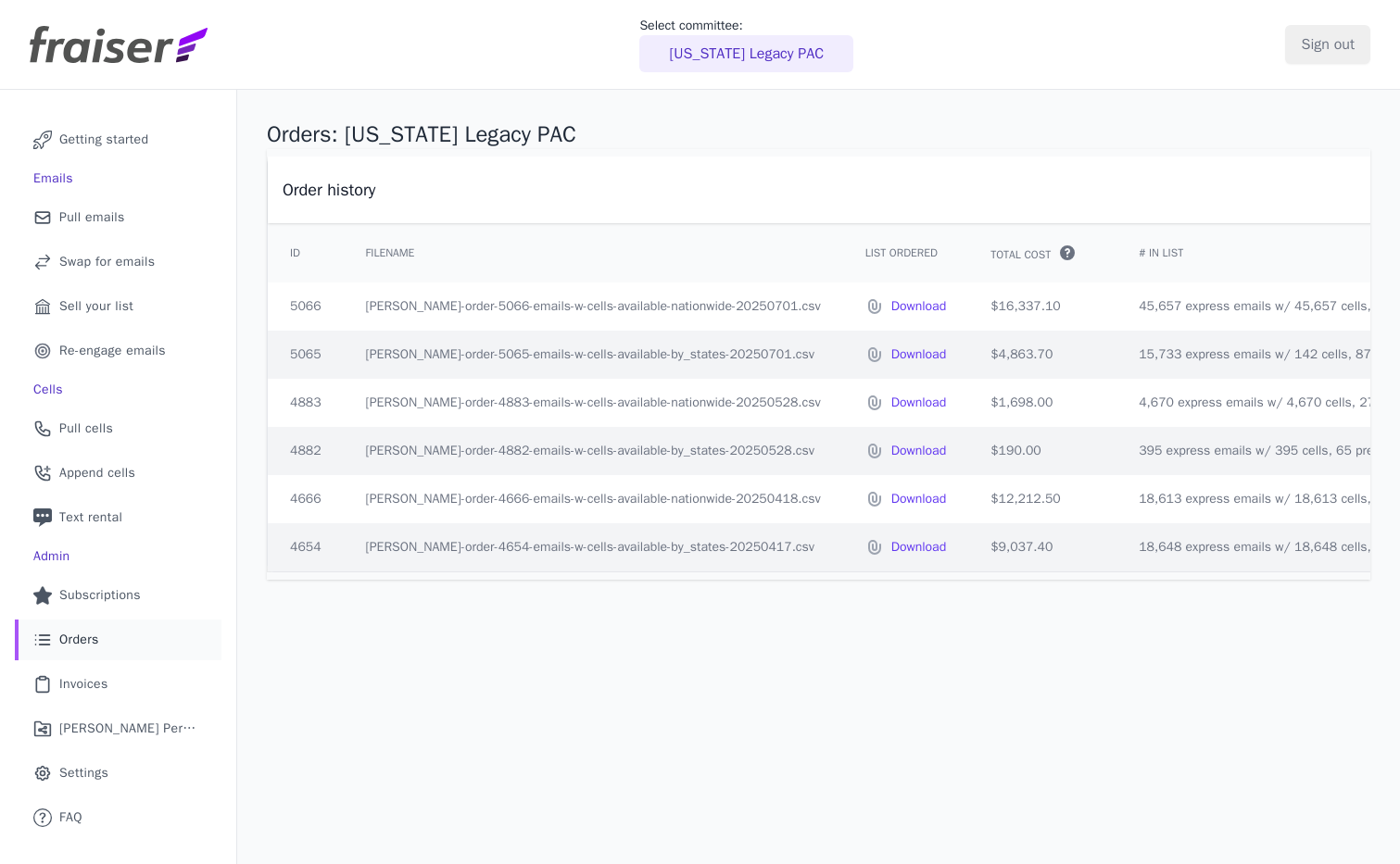 click on "$16,337.10" at bounding box center [1042, 307] 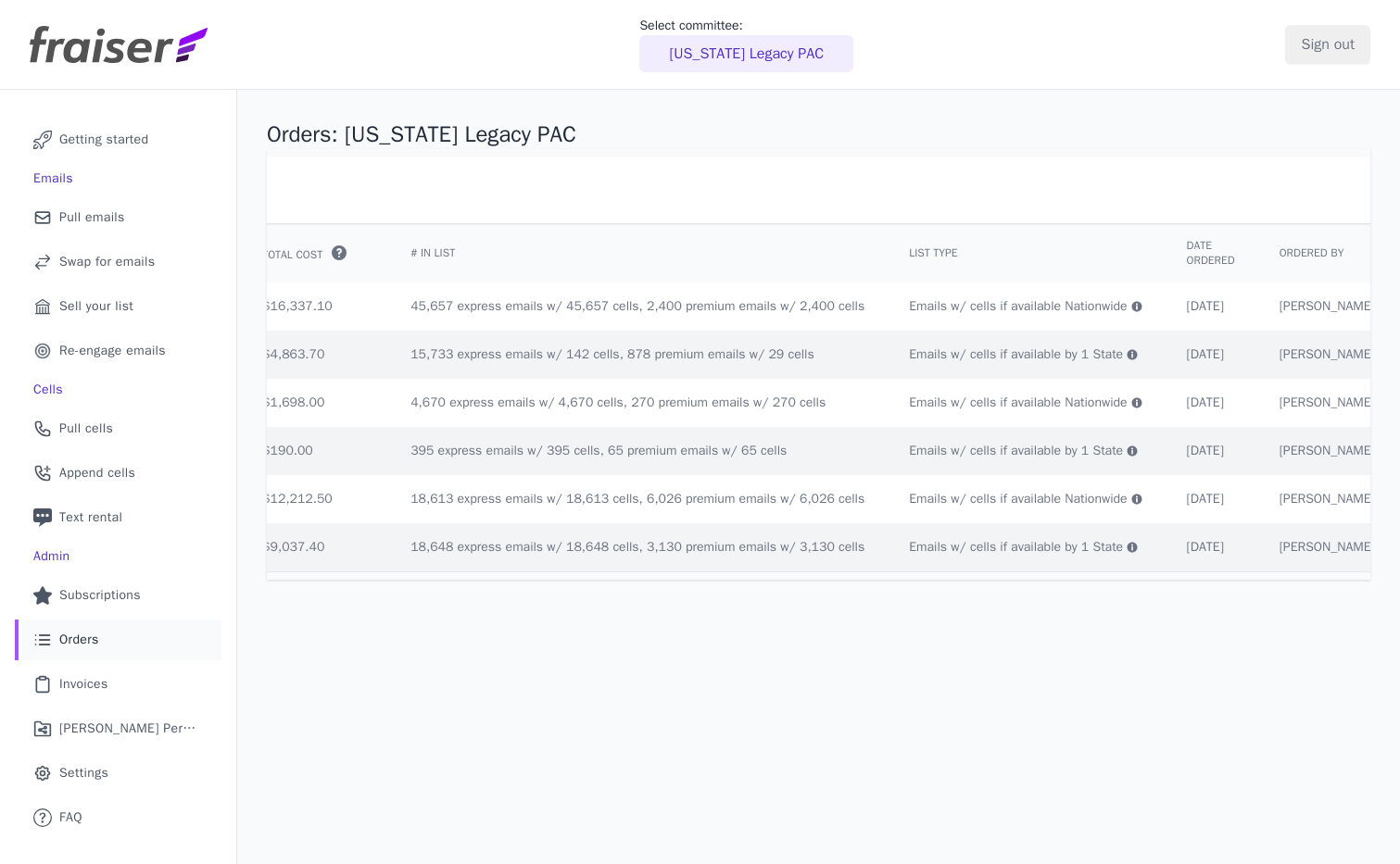 scroll, scrollTop: 0, scrollLeft: 738, axis: horizontal 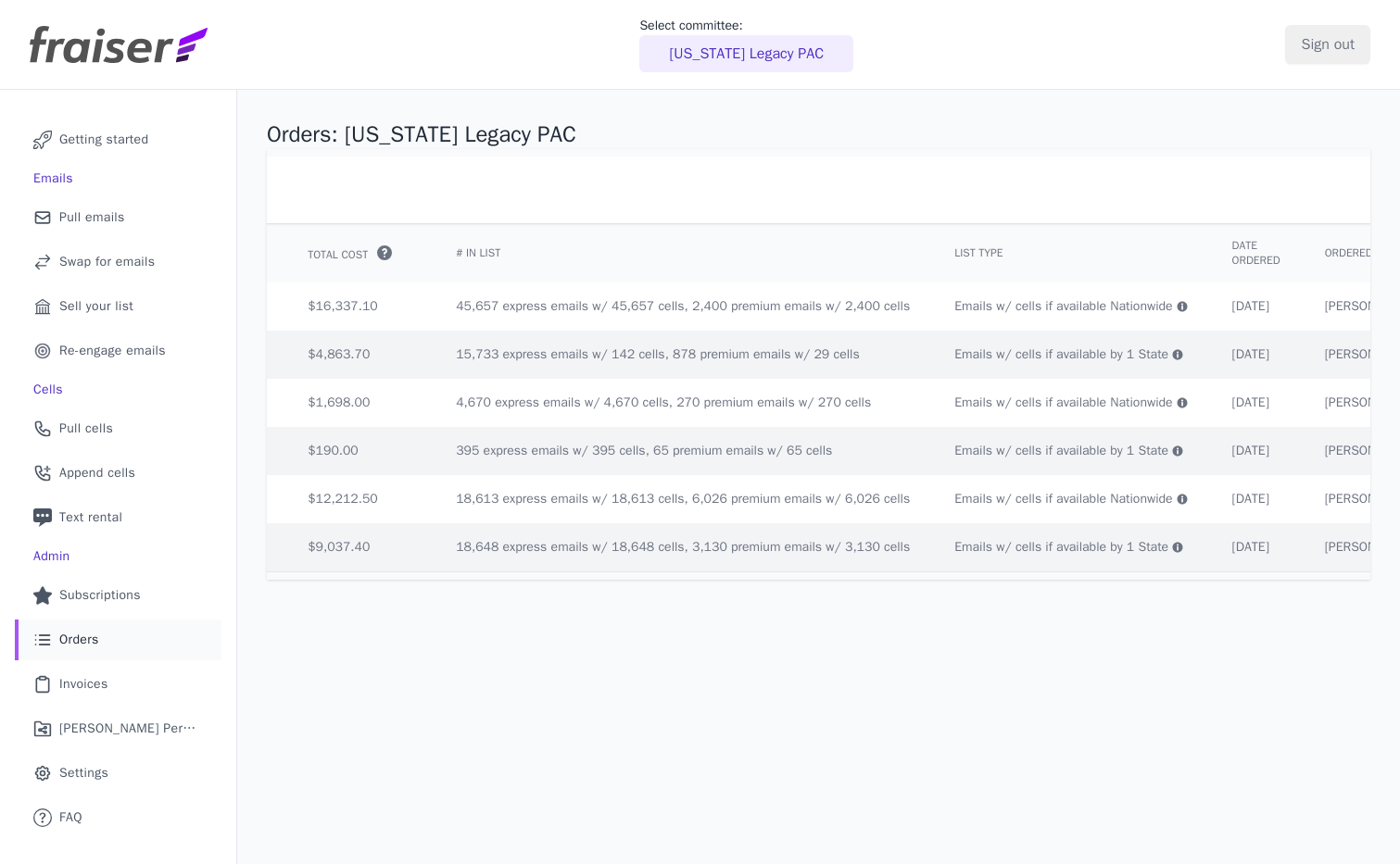 click 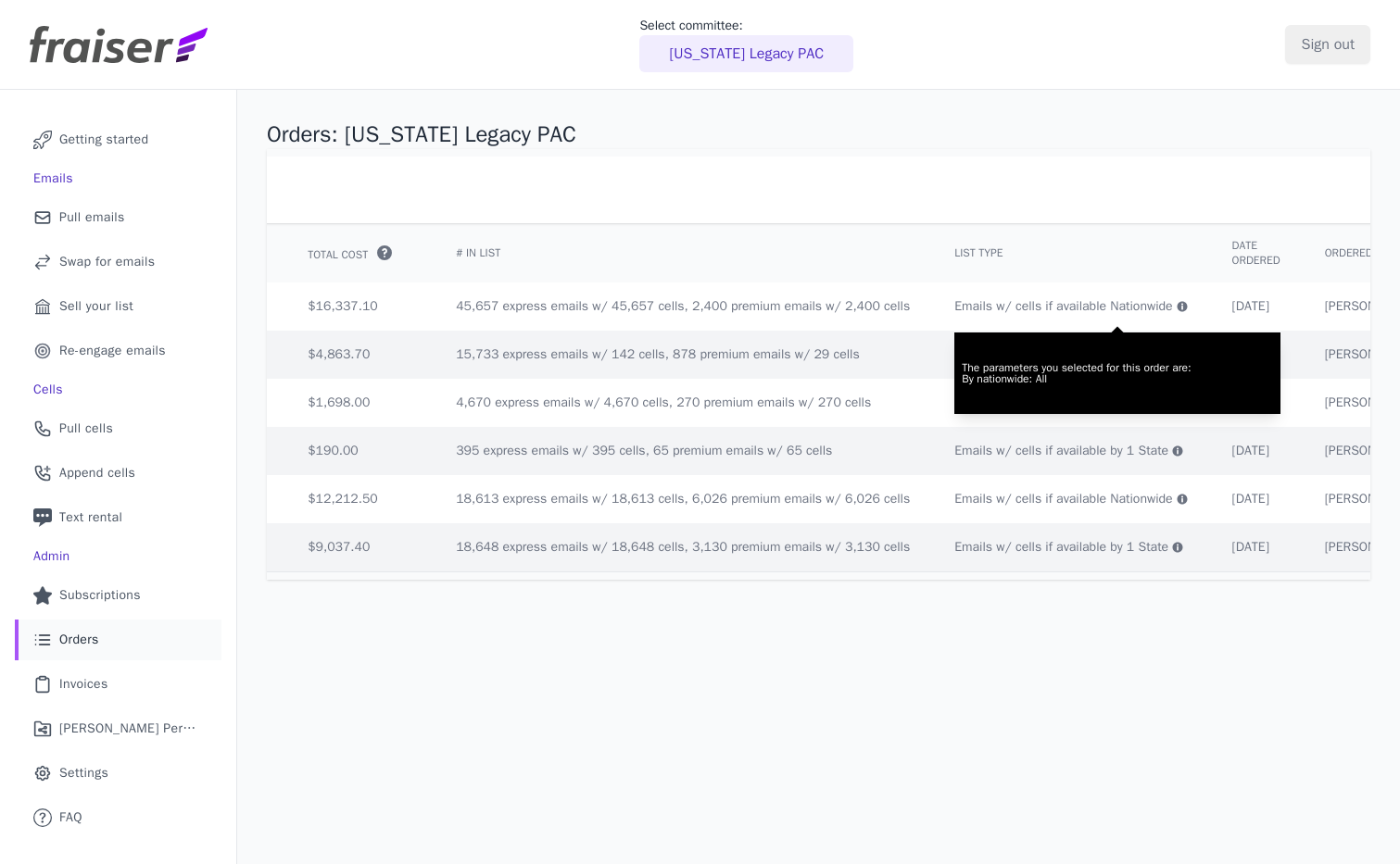 click 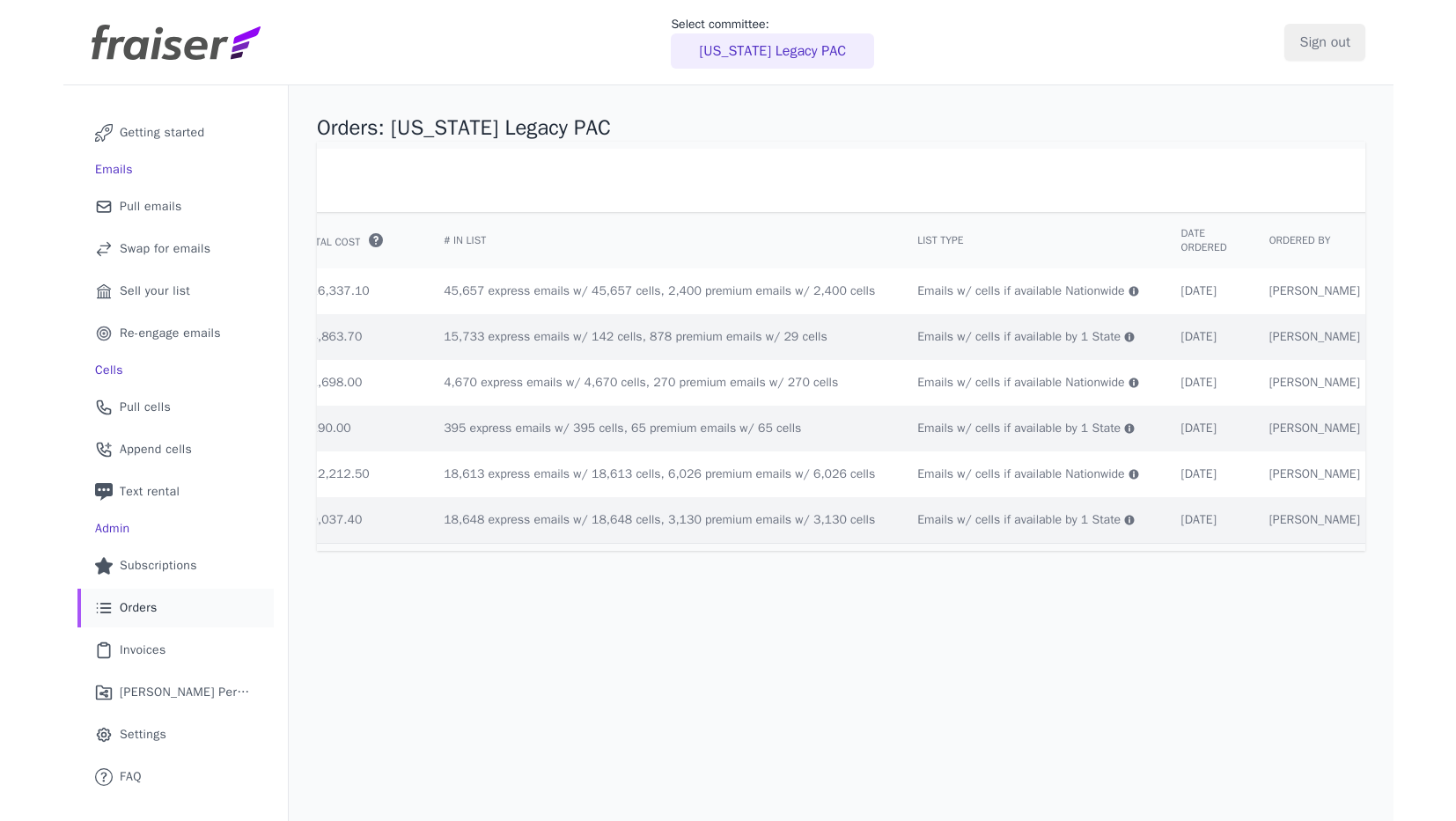 scroll, scrollTop: 0, scrollLeft: 0, axis: both 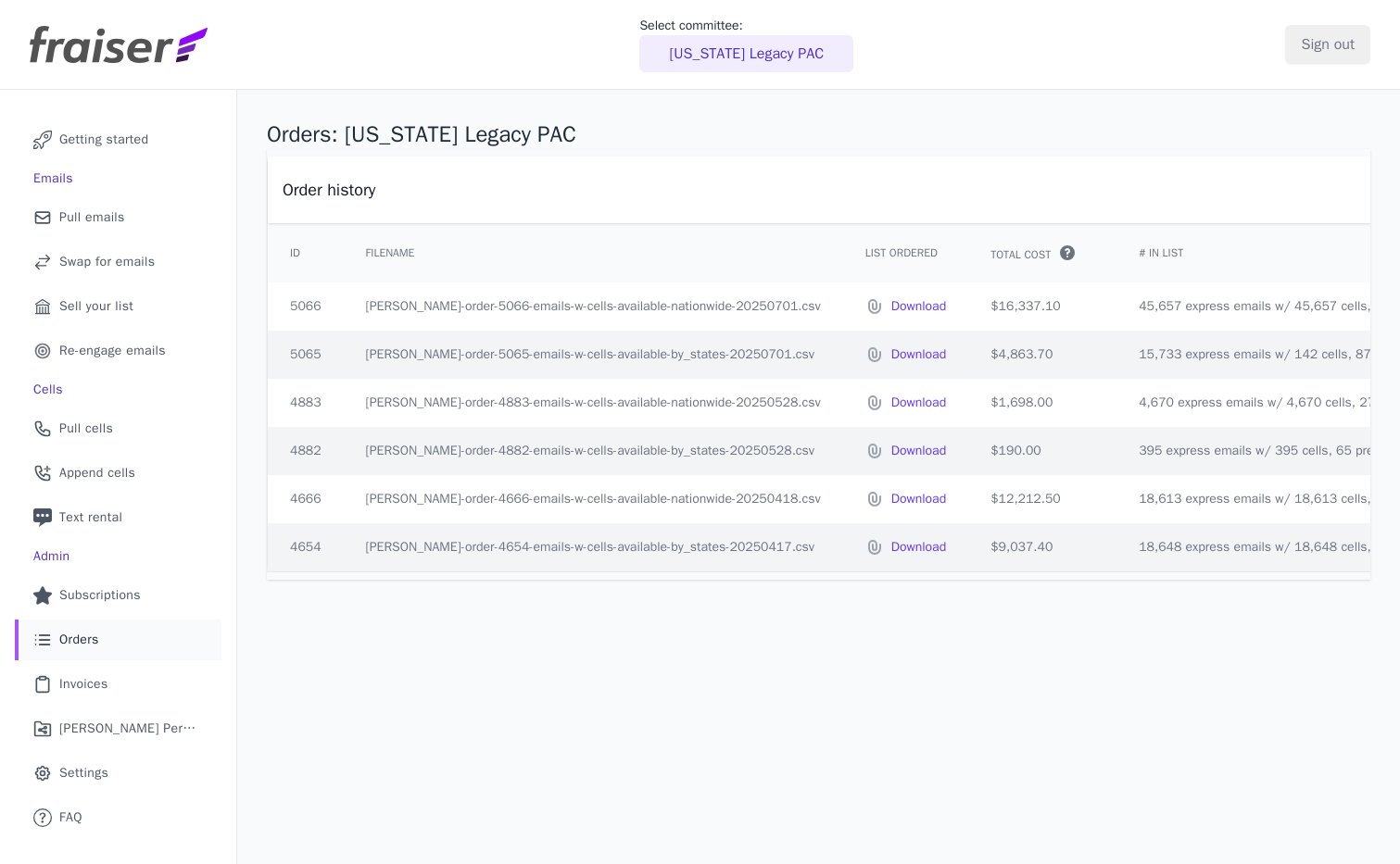 click on "[PERSON_NAME]-order-5066-emails-w-cells-available-nationwide-20250701.csv" at bounding box center [593, 307] 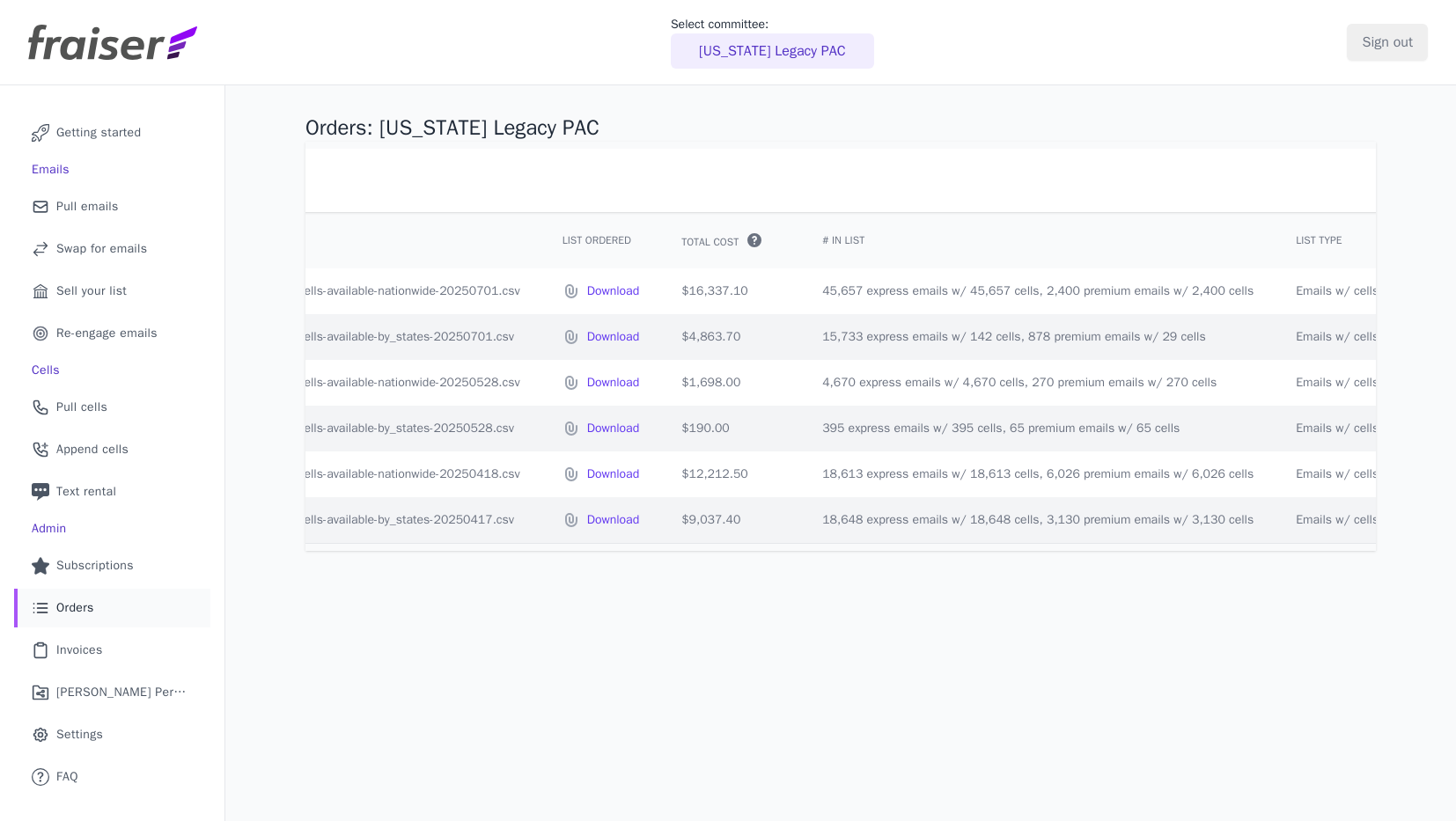 scroll, scrollTop: 0, scrollLeft: 313, axis: horizontal 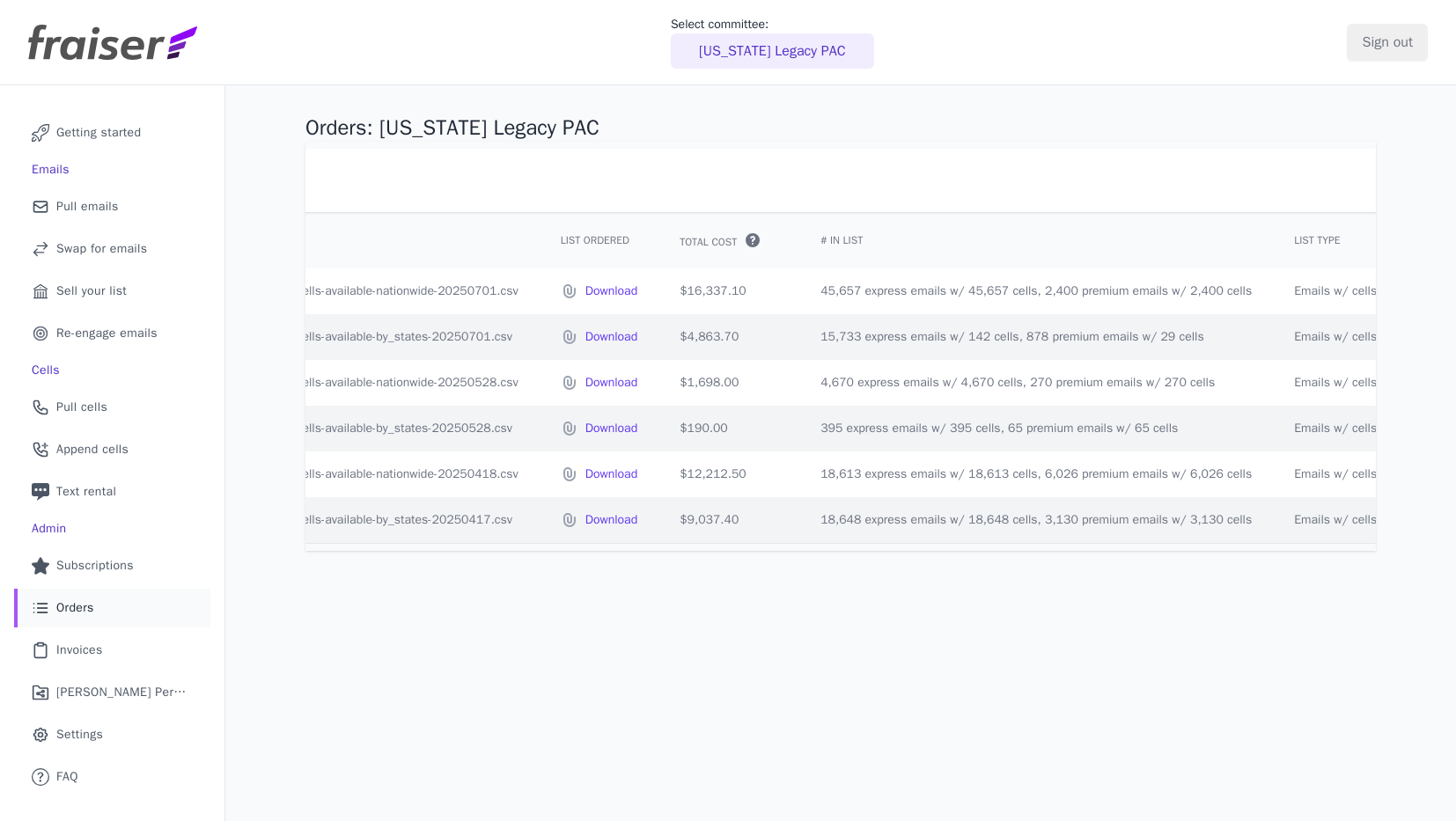 drag, startPoint x: 1197, startPoint y: 328, endPoint x: 791, endPoint y: 340, distance: 406.1773 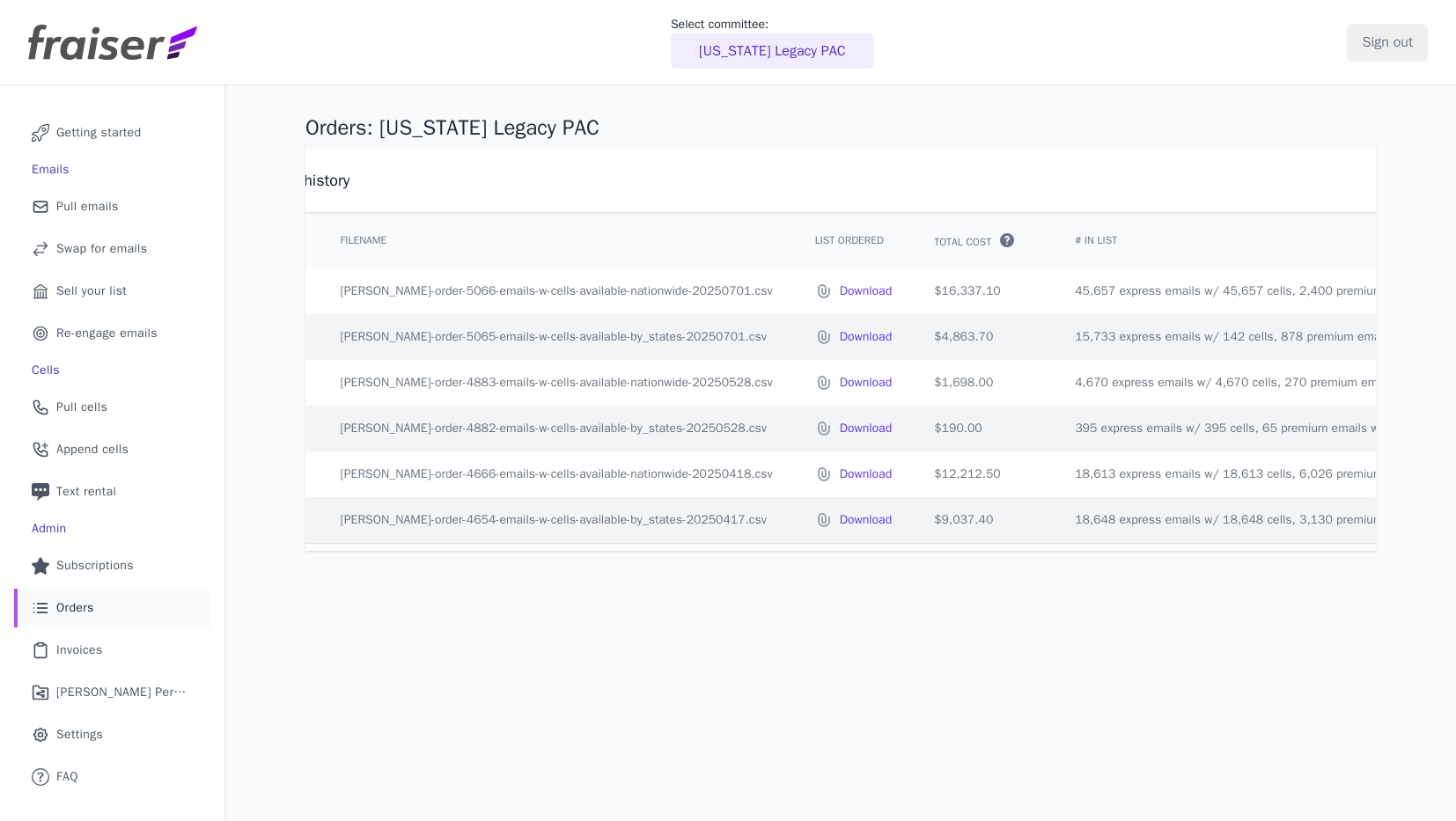 scroll, scrollTop: 0, scrollLeft: 0, axis: both 